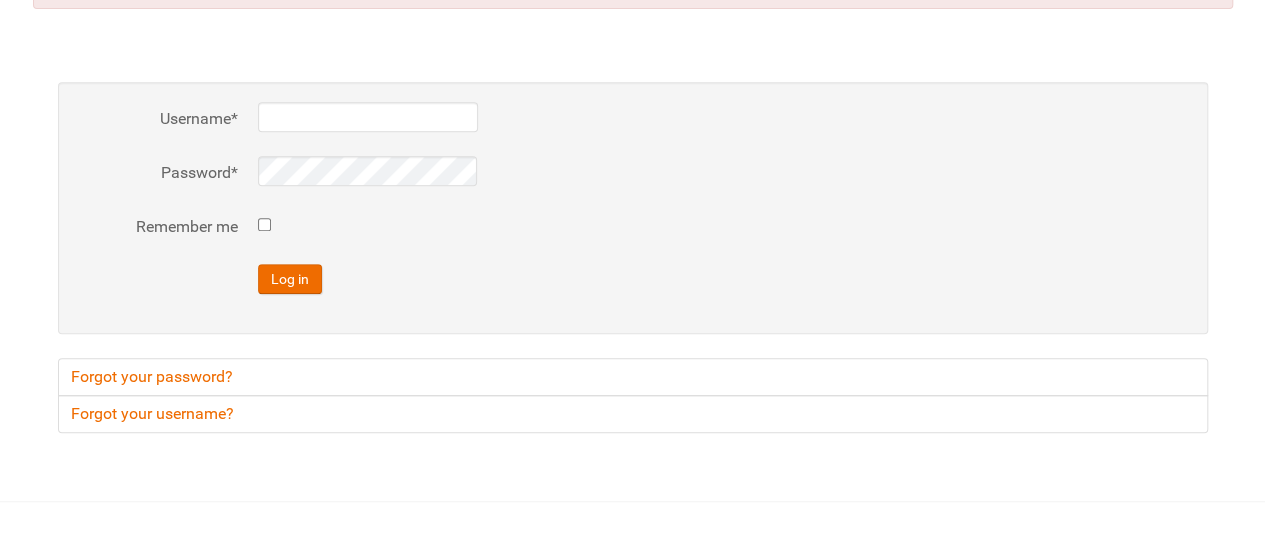 scroll, scrollTop: 537, scrollLeft: 0, axis: vertical 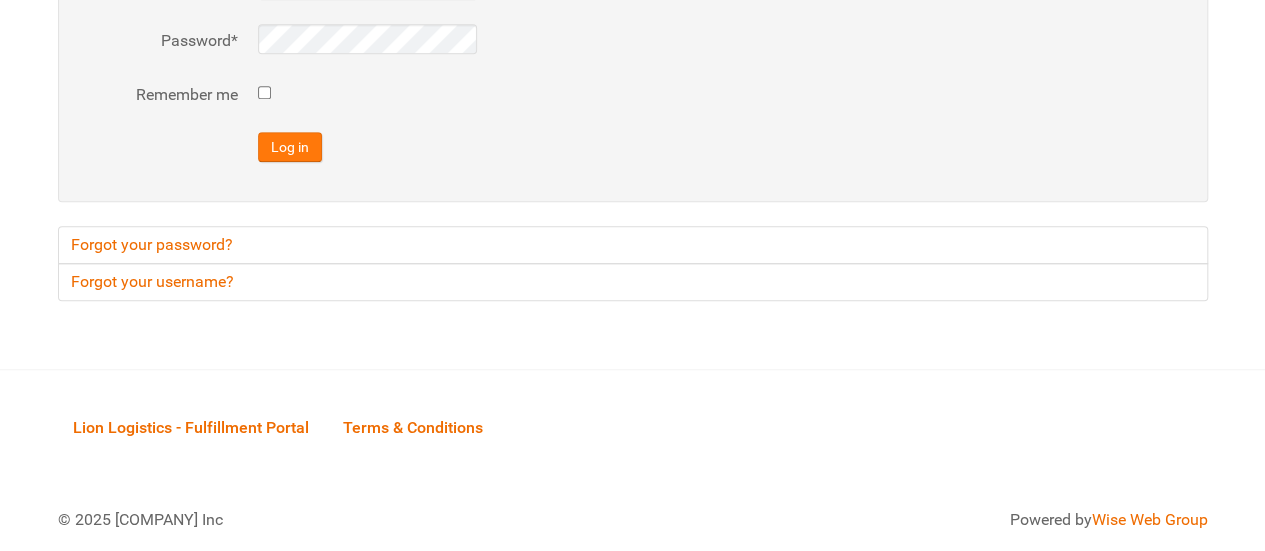 type on "al" 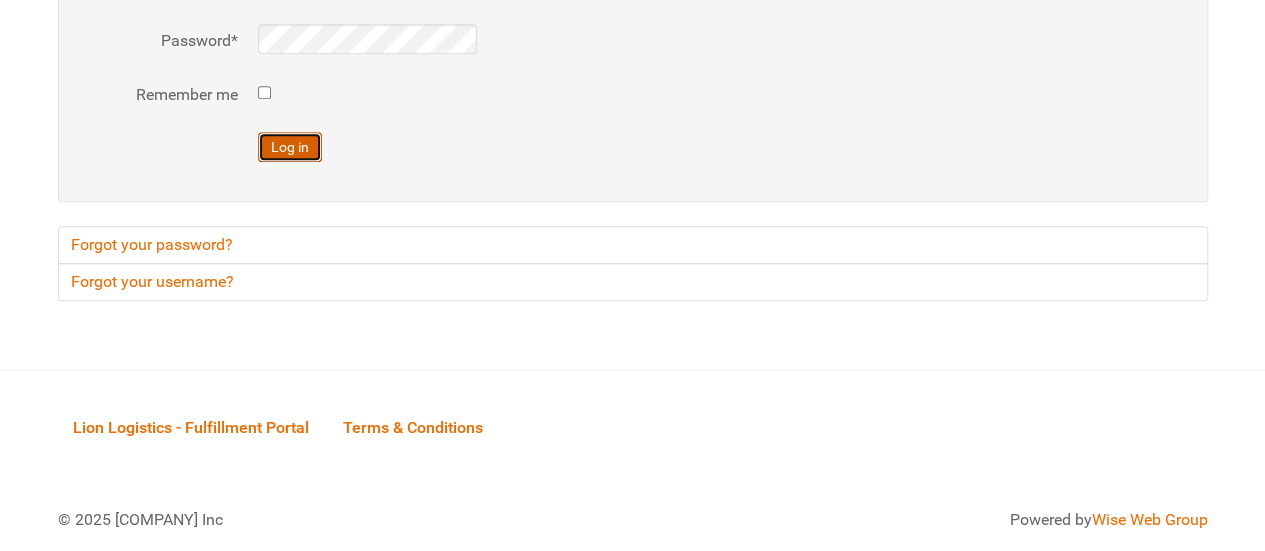 click on "Log in" at bounding box center [290, 147] 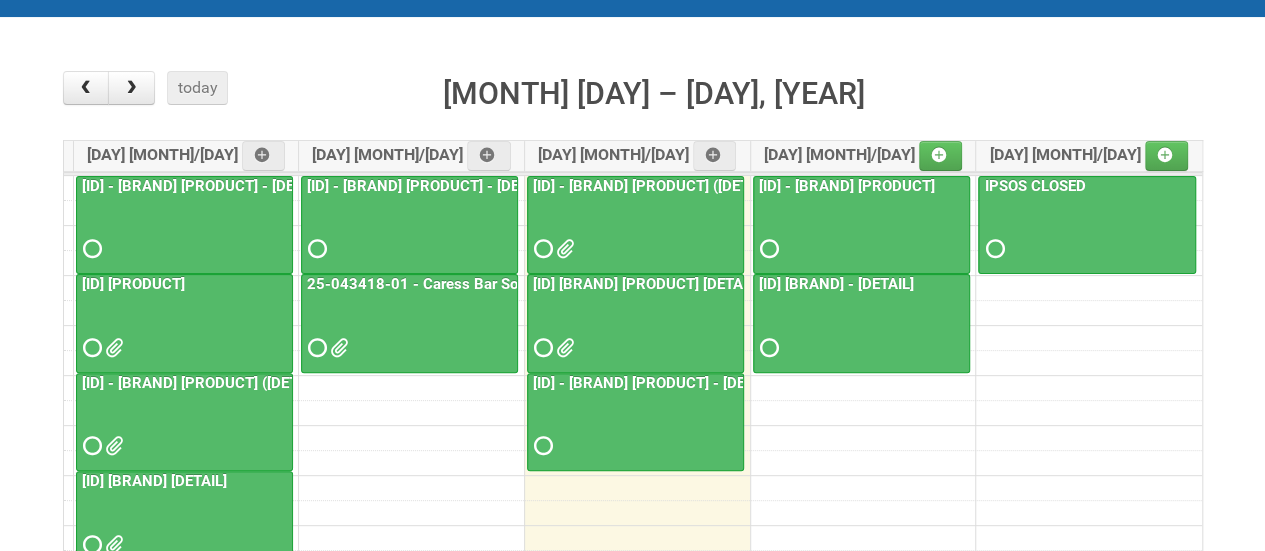 scroll, scrollTop: 100, scrollLeft: 0, axis: vertical 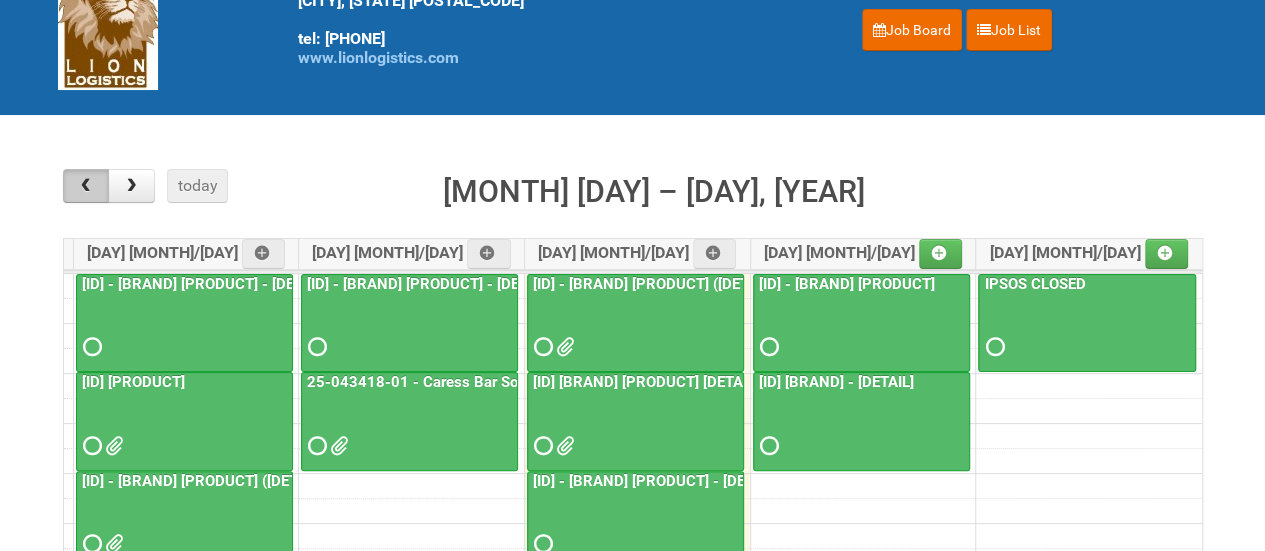 click at bounding box center [85, 186] 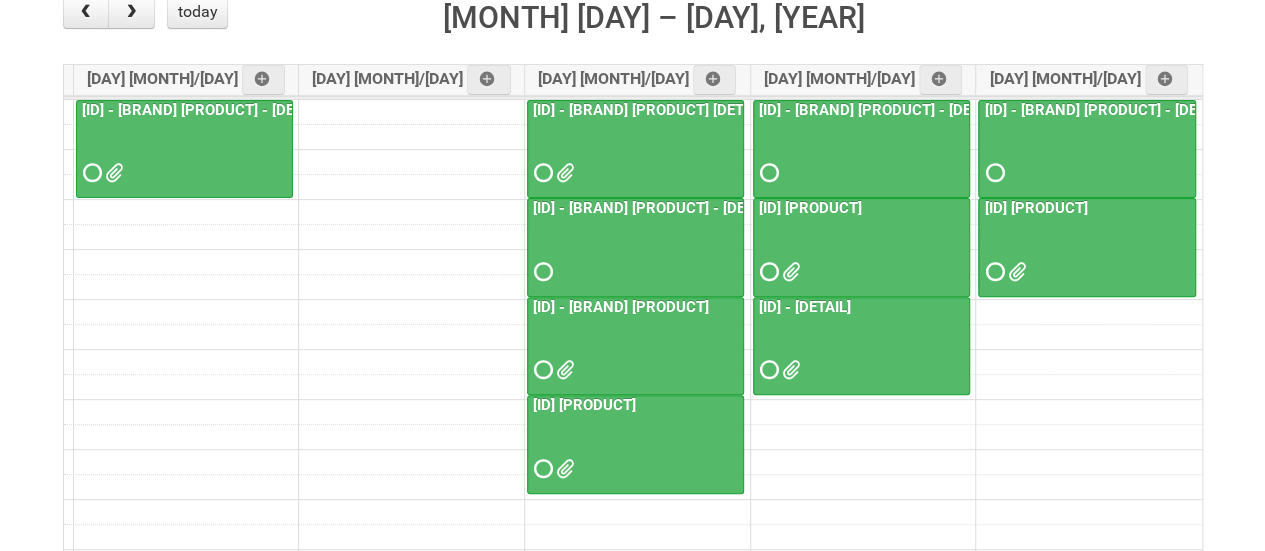 scroll, scrollTop: 300, scrollLeft: 0, axis: vertical 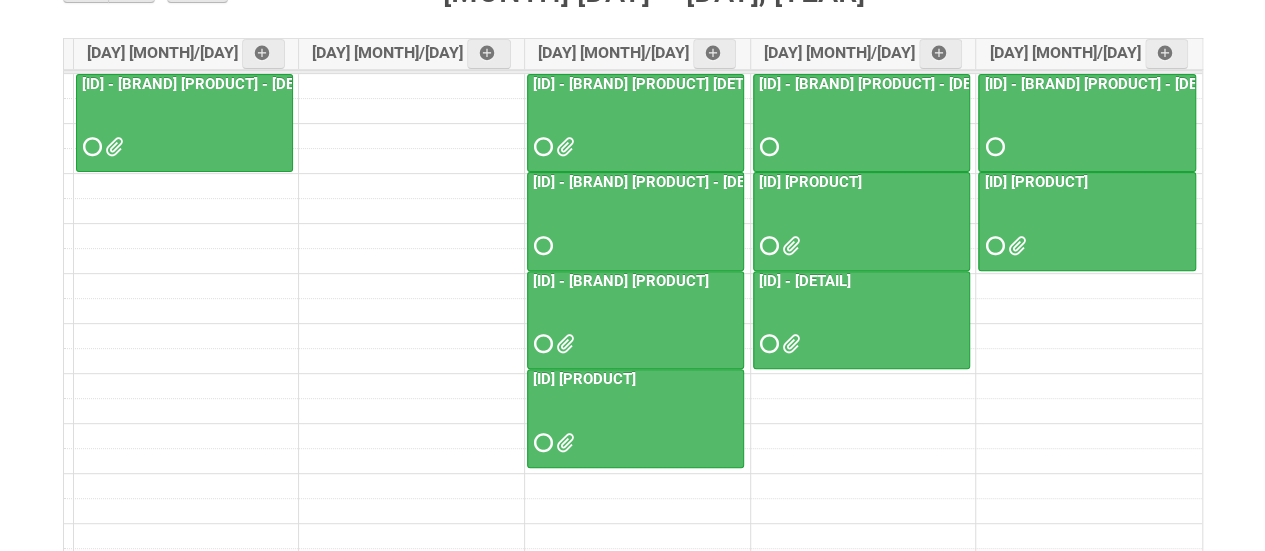drag, startPoint x: 458, startPoint y: 209, endPoint x: 452, endPoint y: 101, distance: 108.16654 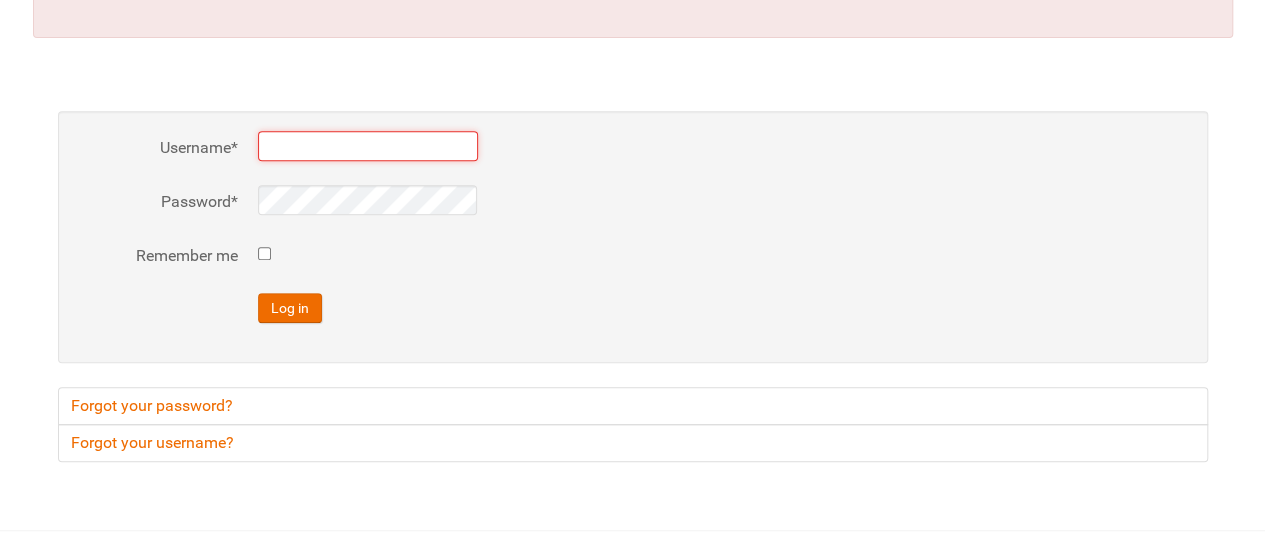 scroll, scrollTop: 500, scrollLeft: 0, axis: vertical 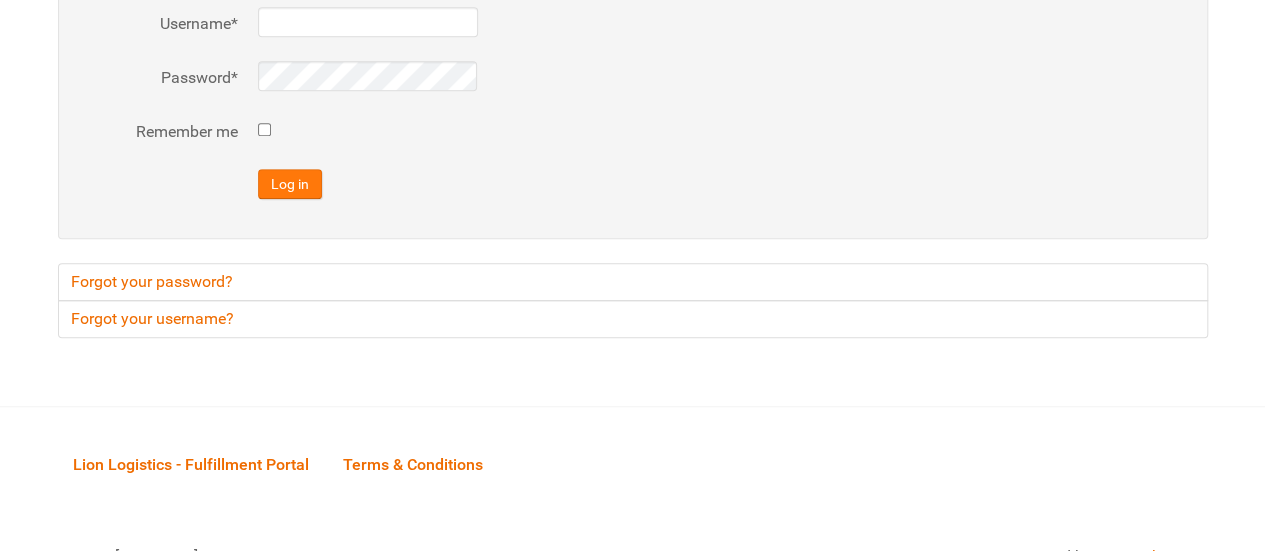 type on "al" 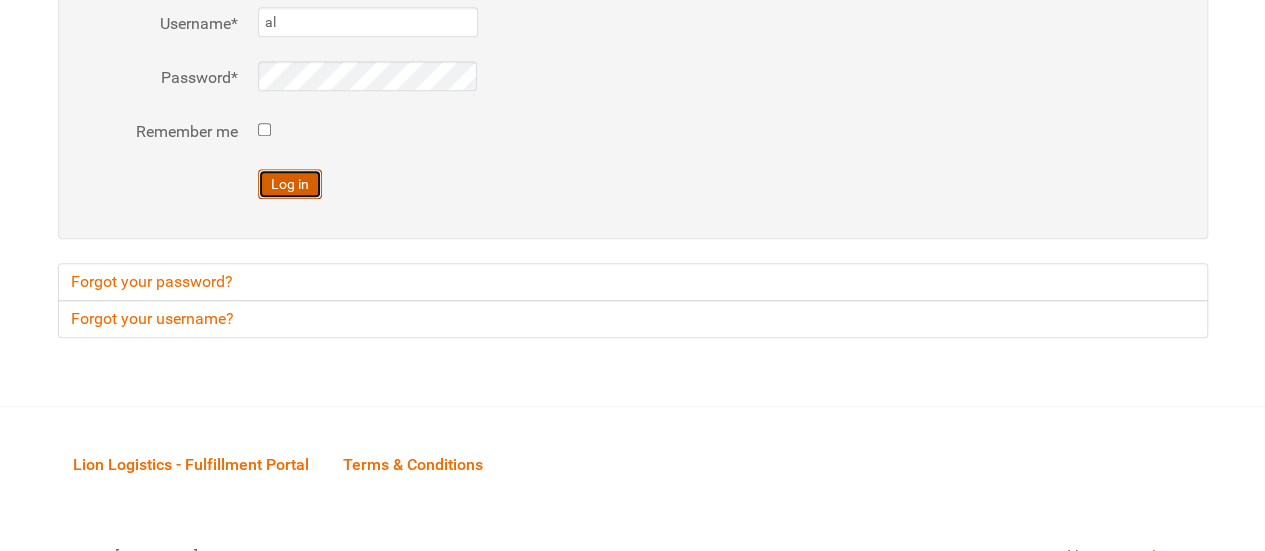 click on "Log in" at bounding box center [290, 184] 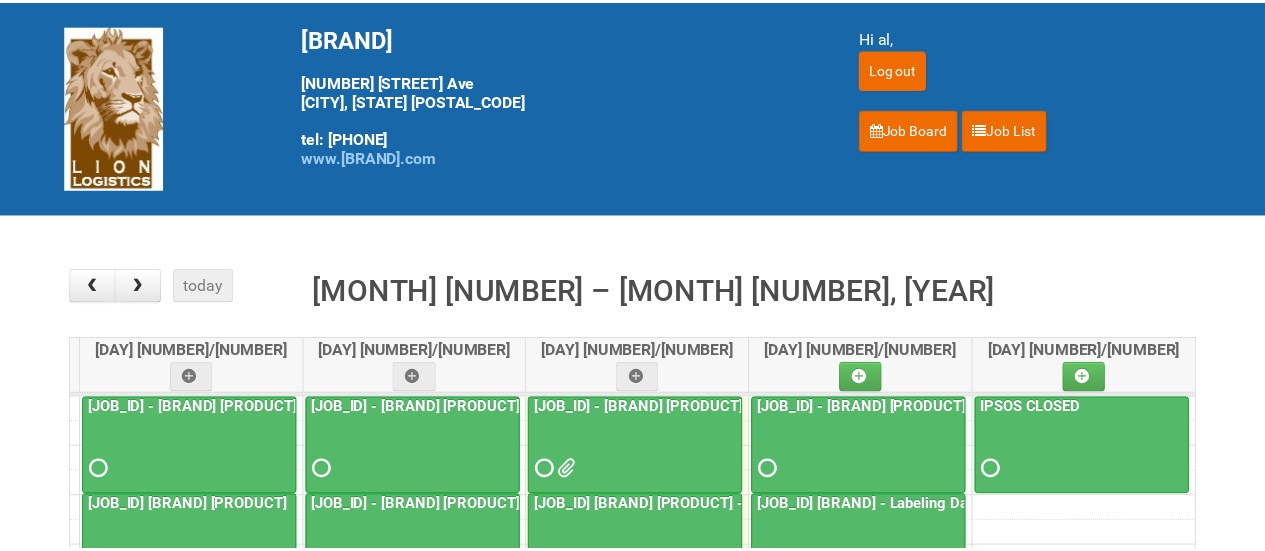 scroll, scrollTop: 0, scrollLeft: 0, axis: both 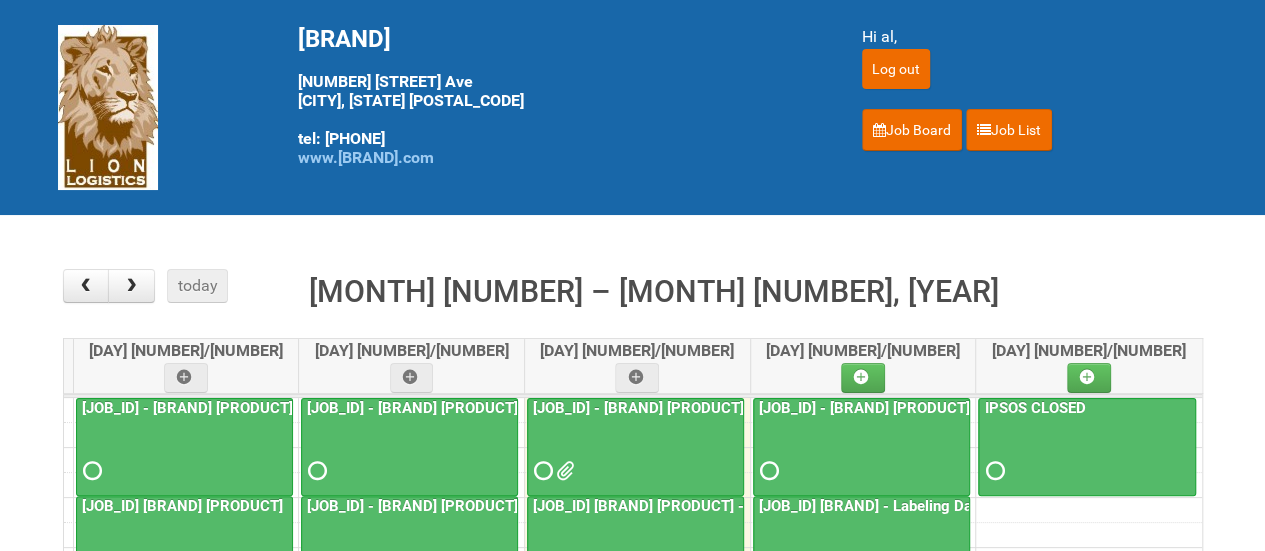 click on "today month week [MONTH] [NUMBER] – [MONTH] [NUMBER], [YEAR] [DAY] [NUMBER]/[NUMBER]      [DAY] [NUMBER]/[NUMBER]      [DAY] [NUMBER]/[NUMBER]      [DAY] [NUMBER]/[NUMBER]      [DAY] [NUMBER]/[NUMBER]      all-day [NUMBER]am [NUMBER]am [NUMBER]am [NUMBER]pm [NUMBER]pm [NUMBER]pm [NUMBER]pm [NUMBER]pm [NUMBER]pm [NUMBER]pm [NUMBER]pm [NUMBER]pm [NUMBER] - [NUMBER]
[JOB_ID] - [BRAND] [PRODUCT] - Packing Day [NUMBER] [NUMBER] - [NUMBER]
[JOB_ID] [BRAND] [PRODUCT] [NUMBER] - [NUMBER]
[JOB_ID] - [BRAND] [PRODUCT] [DAY] [LOCATION] ([FACILITIES]) [NUMBER] - [NUMBER]
[JOB_ID]-[NUMBER] [BRAND] [PRODUCT] [PRODUCT_TYPE] [MAILING] (group [GROUP_ID] only) [NUMBER] - [NUMBER]
[JOB_ID] - [BRAND] [PRODUCT] - Packing Day [NUMBER] [NUMBER] - [NUMBER]
[JOB_ID] - [BRAND] [PRODUCT] [DAY] [LOCATION] - BLINDING [NUMBER] - [NUMBER] [NUMBER] - [NUMBER] [NUMBER] - [NUMBER] [NUMBER] - [NUMBER]
[JOB_ID] - [BRAND] [PRODUCT]" at bounding box center (633, 635) 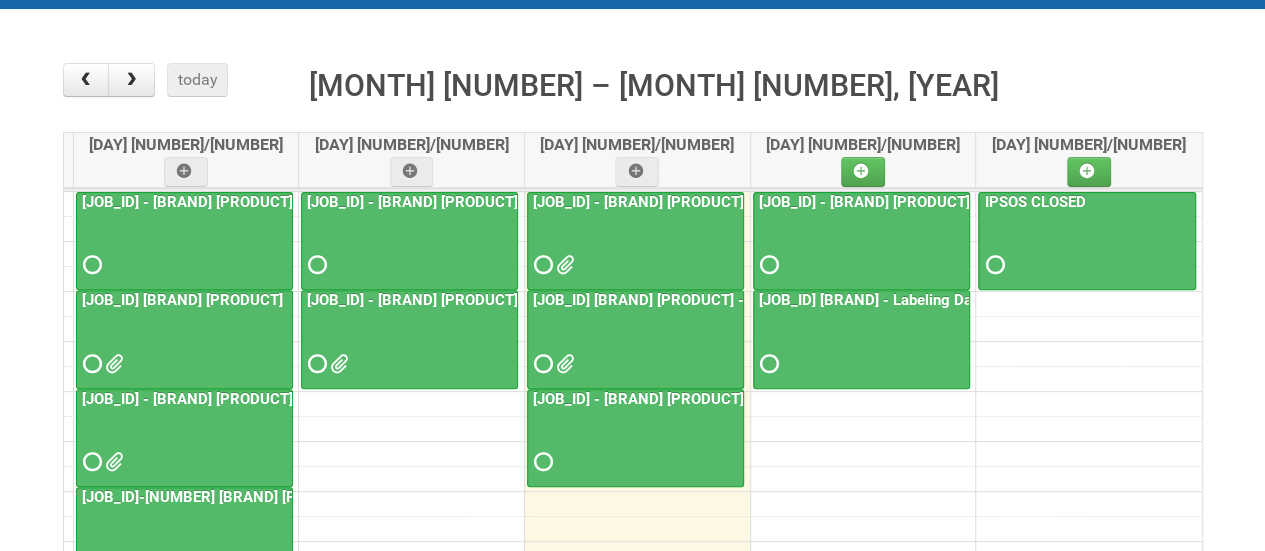 scroll, scrollTop: 100, scrollLeft: 0, axis: vertical 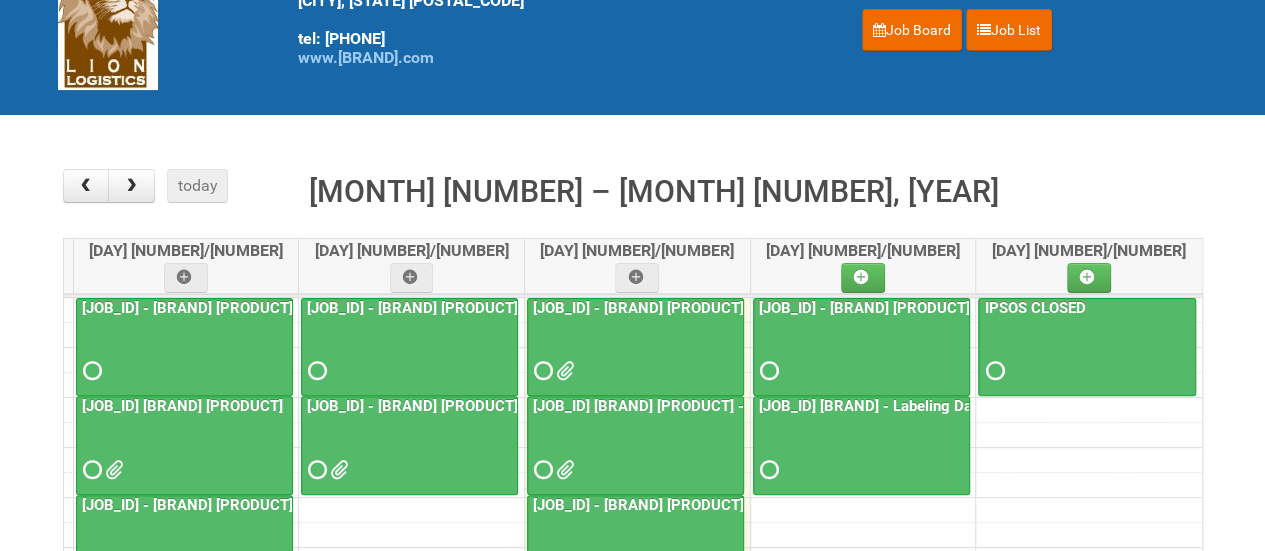 click at bounding box center [635, 353] 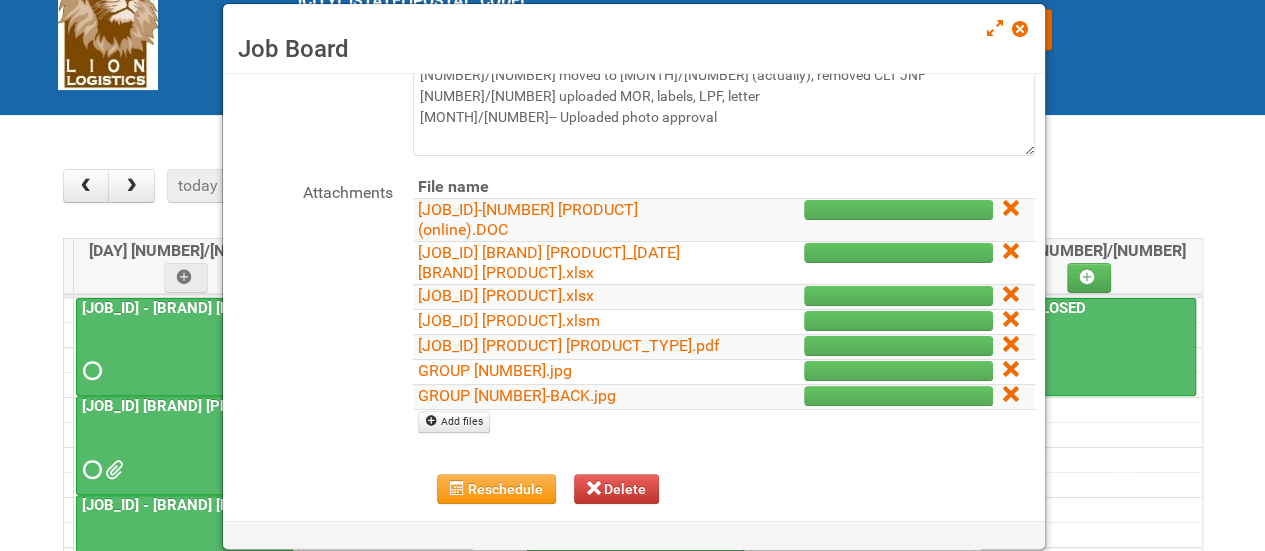 scroll, scrollTop: 200, scrollLeft: 0, axis: vertical 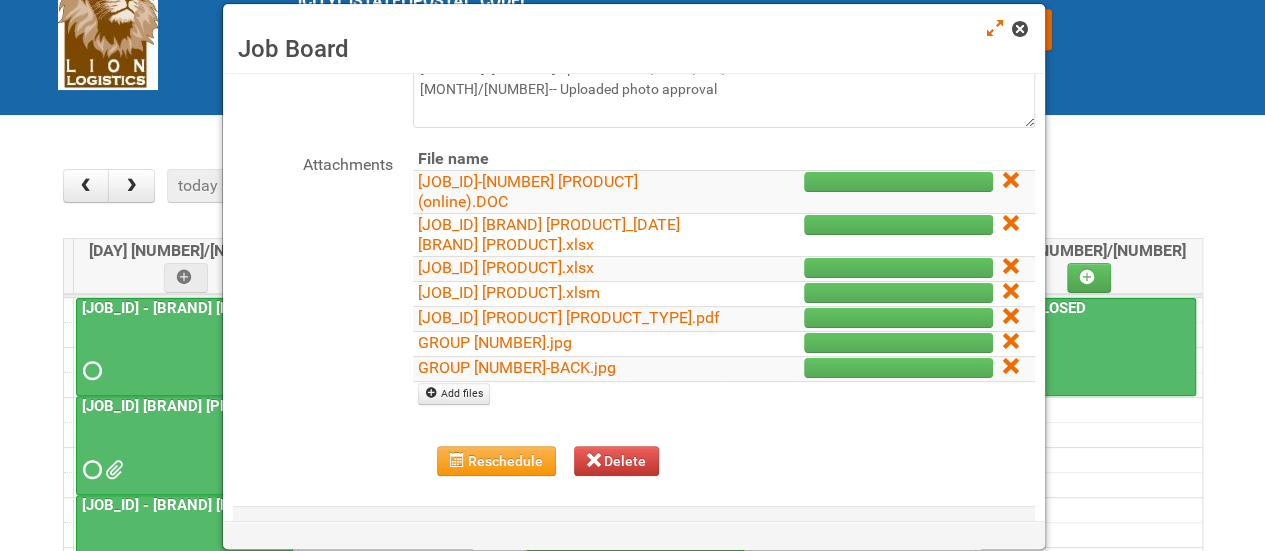 click at bounding box center (1019, 29) 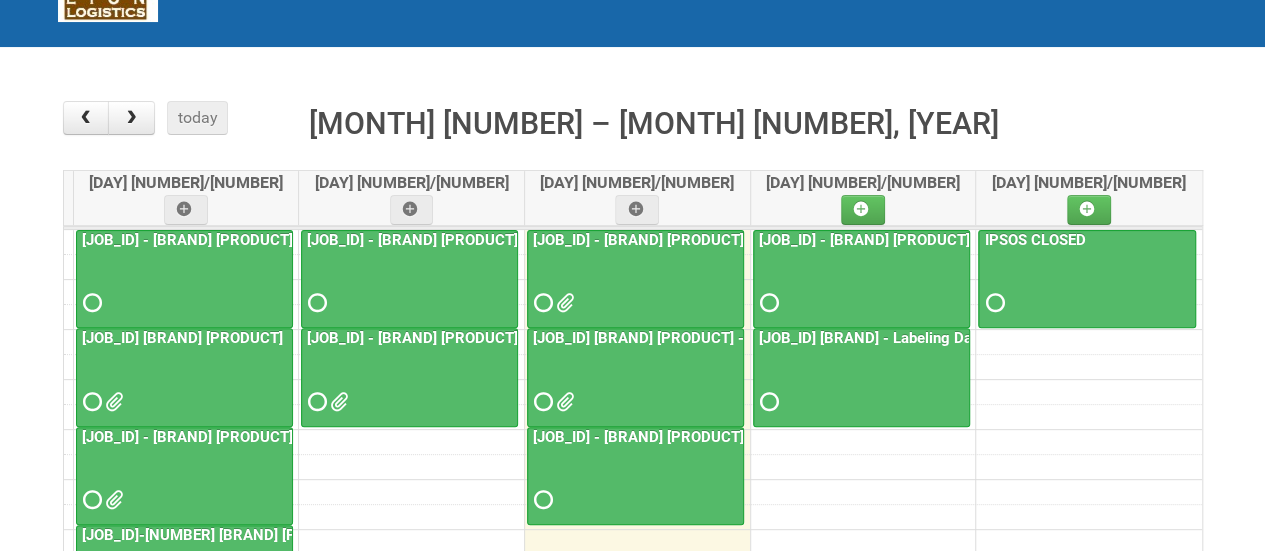 scroll, scrollTop: 200, scrollLeft: 0, axis: vertical 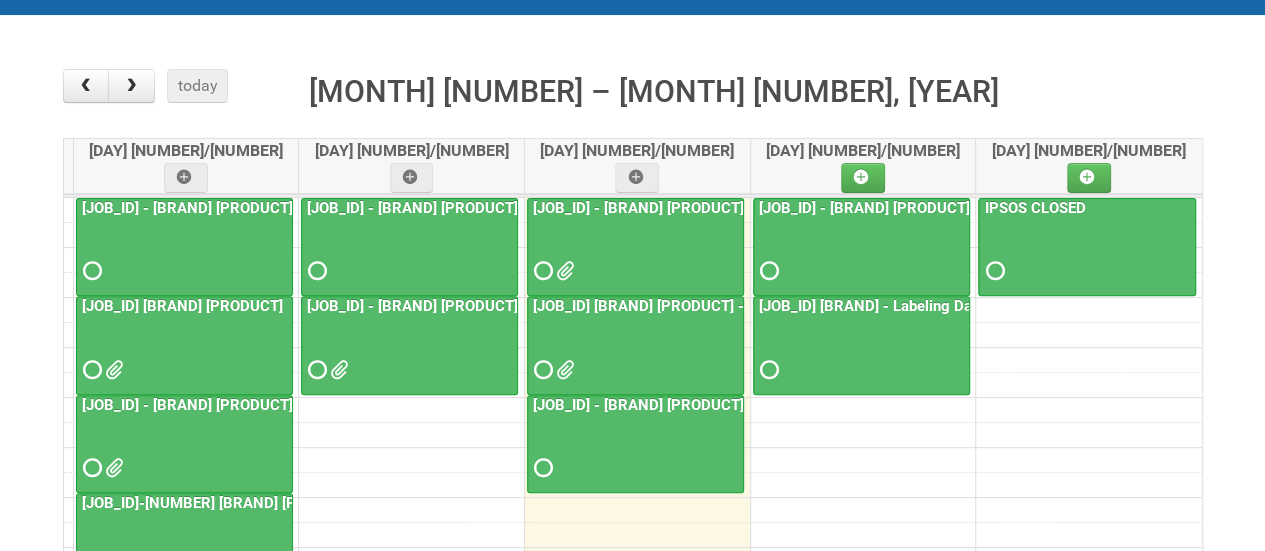 click at bounding box center [635, 253] 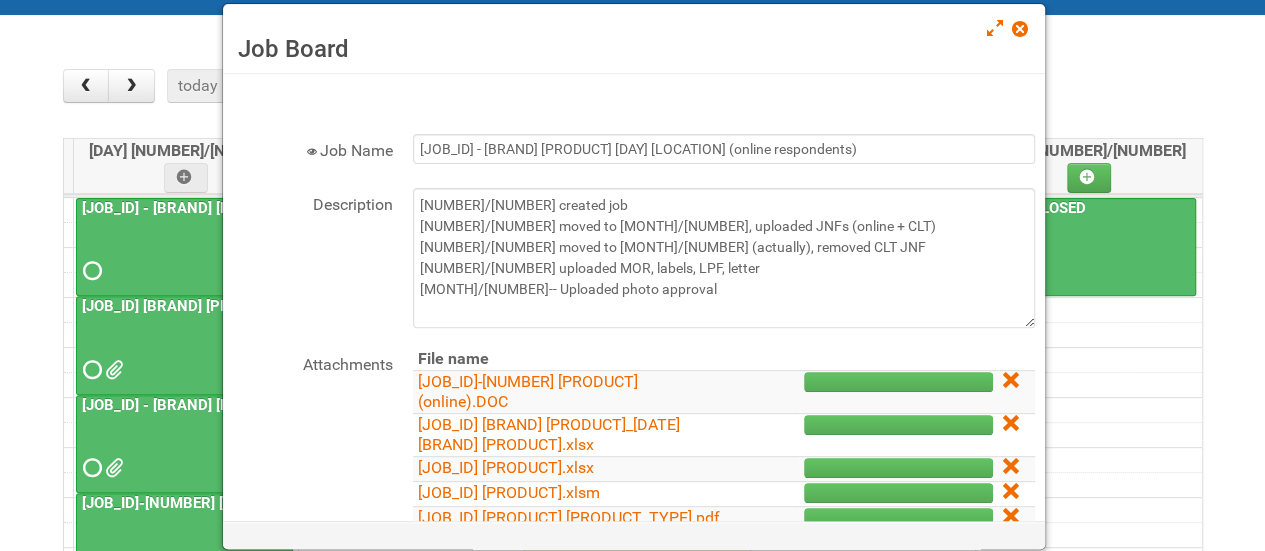 scroll, scrollTop: 100, scrollLeft: 0, axis: vertical 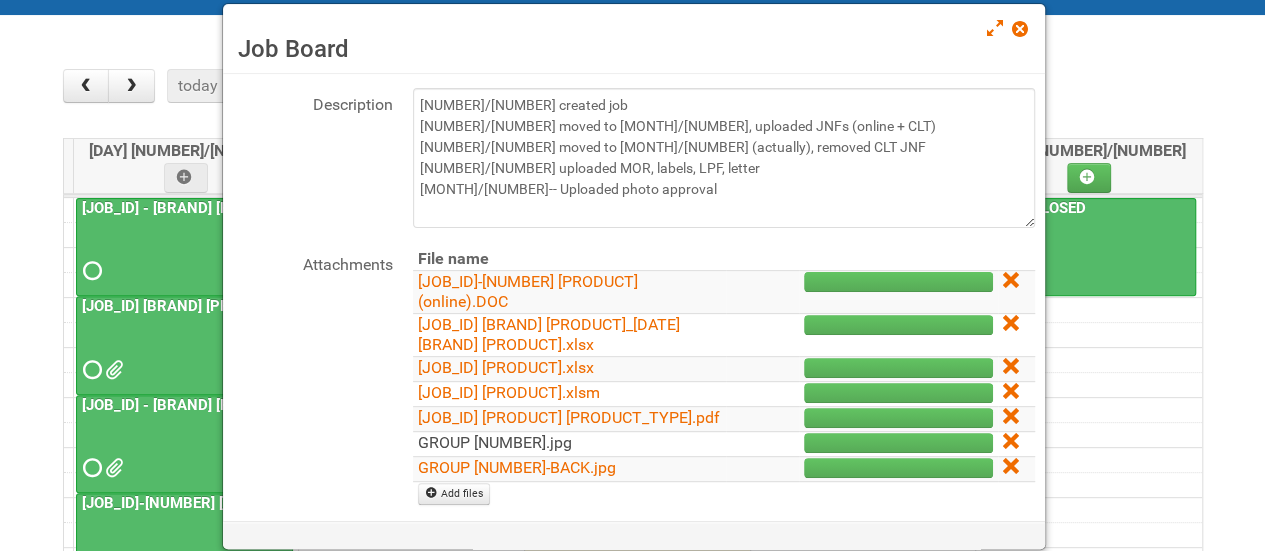 click on "GROUP [NUMBER].jpg" at bounding box center [495, 442] 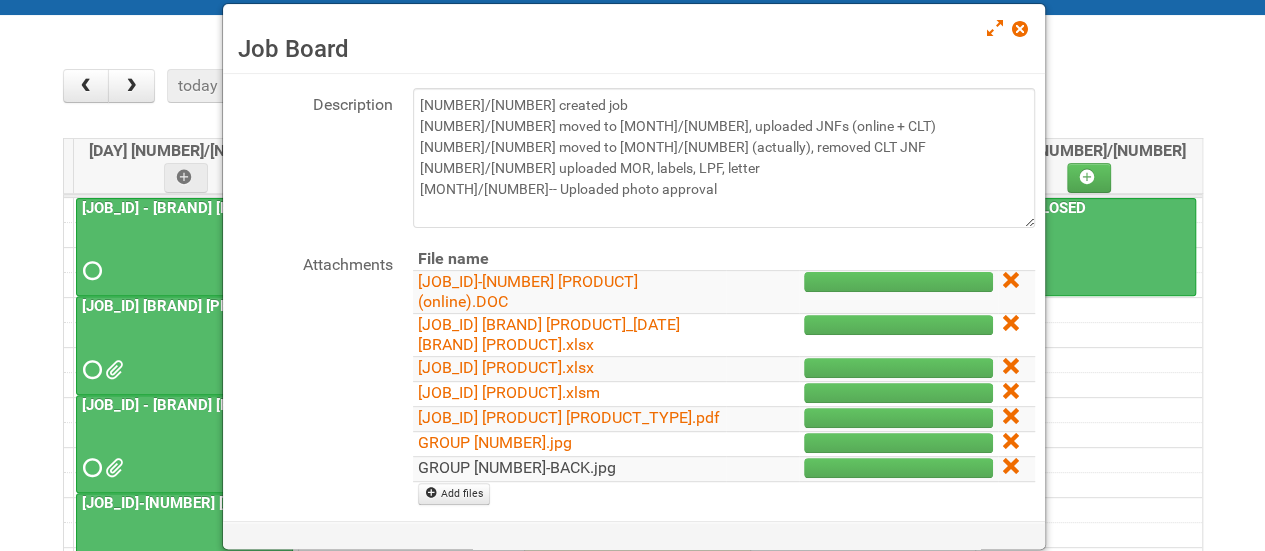 click on "GROUP [NUMBER]-BACK.jpg" at bounding box center [517, 467] 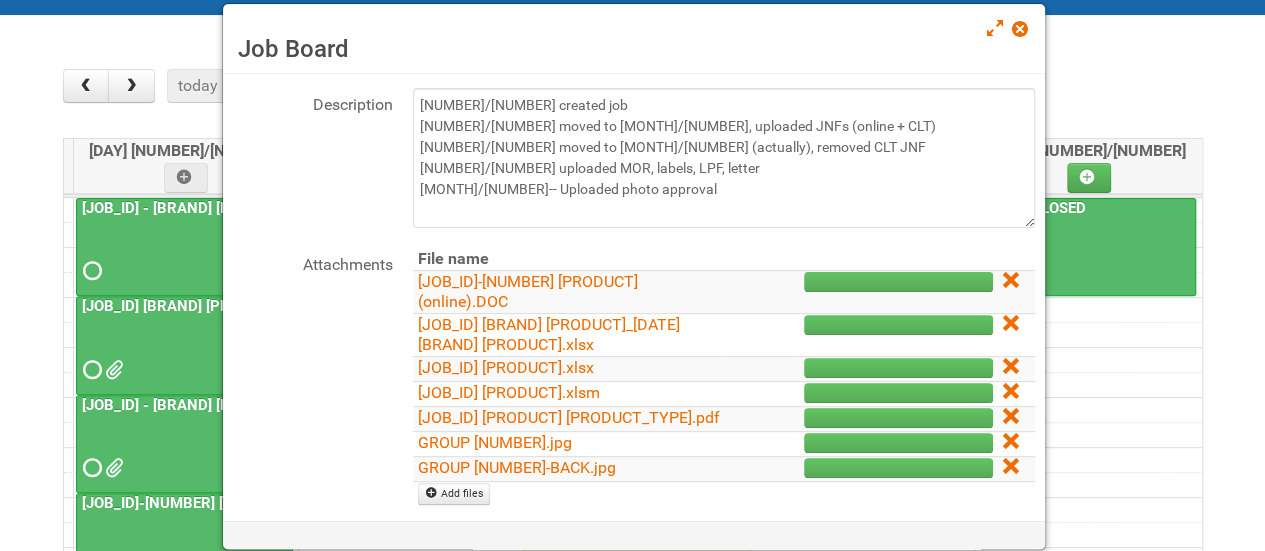 click on "today month week [MONTH] [NUMBER] – [MONTH] [NUMBER], [YEAR] [DAY] [NUMBER]/[NUMBER]      [DAY] [NUMBER]/[NUMBER]      [DAY] [NUMBER]/[NUMBER]      [DAY] [NUMBER]/[NUMBER]      [DAY] [NUMBER]/[NUMBER]      all-day [NUMBER]am [NUMBER]am [NUMBER]am [NUMBER]pm [NUMBER]pm [NUMBER]pm [NUMBER]pm [NUMBER]pm [NUMBER]pm [NUMBER]pm [NUMBER]pm [NUMBER]pm [NUMBER] - [NUMBER]
[JOB_ID] - [BRAND] [PRODUCT] - Packing Day [NUMBER] [NUMBER] - [NUMBER]
[JOB_ID] [BRAND] [PRODUCT] [NUMBER] - [NUMBER]
[JOB_ID] - [BRAND] [PRODUCT] [DAY] [LOCATION] ([FACILITIES]) [NUMBER] - [NUMBER]
[JOB_ID]-[NUMBER] [BRAND] [PRODUCT] [PRODUCT_TYPE] [MAILING] (group [GROUP_ID] only) [NUMBER] - [NUMBER]
[JOB_ID] - [BRAND] [PRODUCT] - Packing Day [NUMBER] [NUMBER] - [NUMBER]
[JOB_ID] - [BRAND] [PRODUCT] [DAY] [LOCATION] - BLINDING [NUMBER] - [NUMBER] [NUMBER] - [NUMBER] [NUMBER] - [NUMBER]
[JOB_ID] - [BRAND] [PRODUCT]" at bounding box center (632, 435) 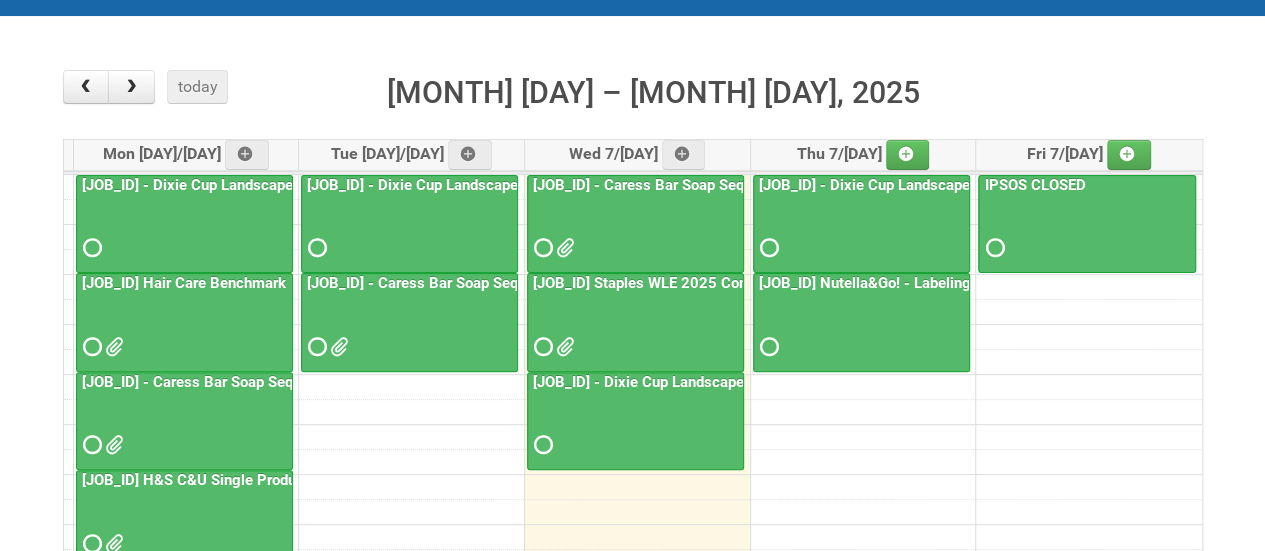 scroll, scrollTop: 200, scrollLeft: 0, axis: vertical 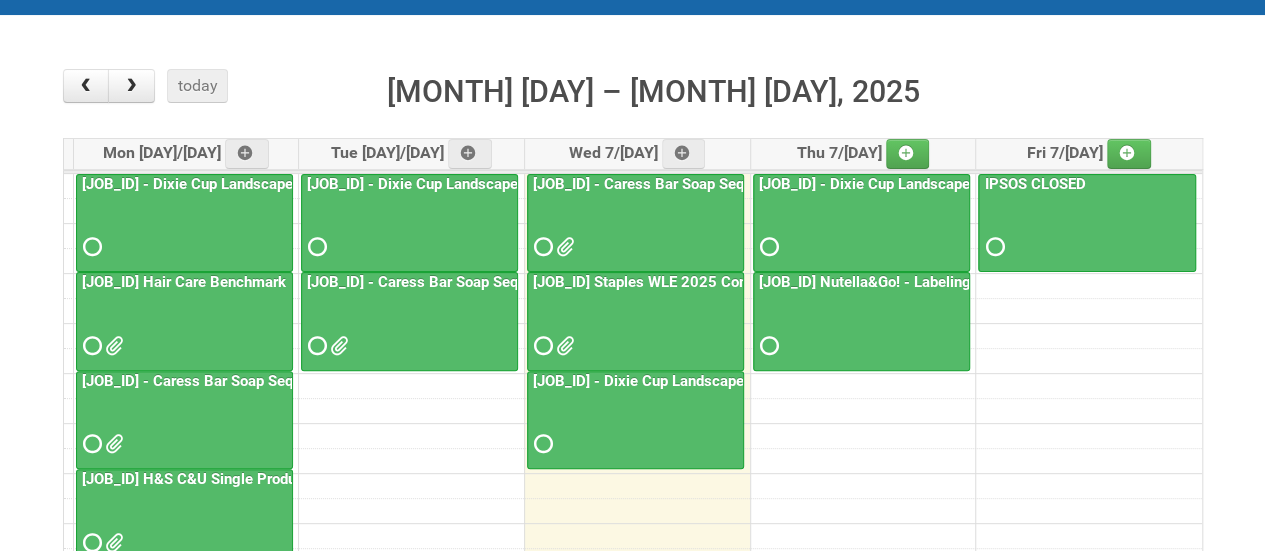 click at bounding box center (635, 229) 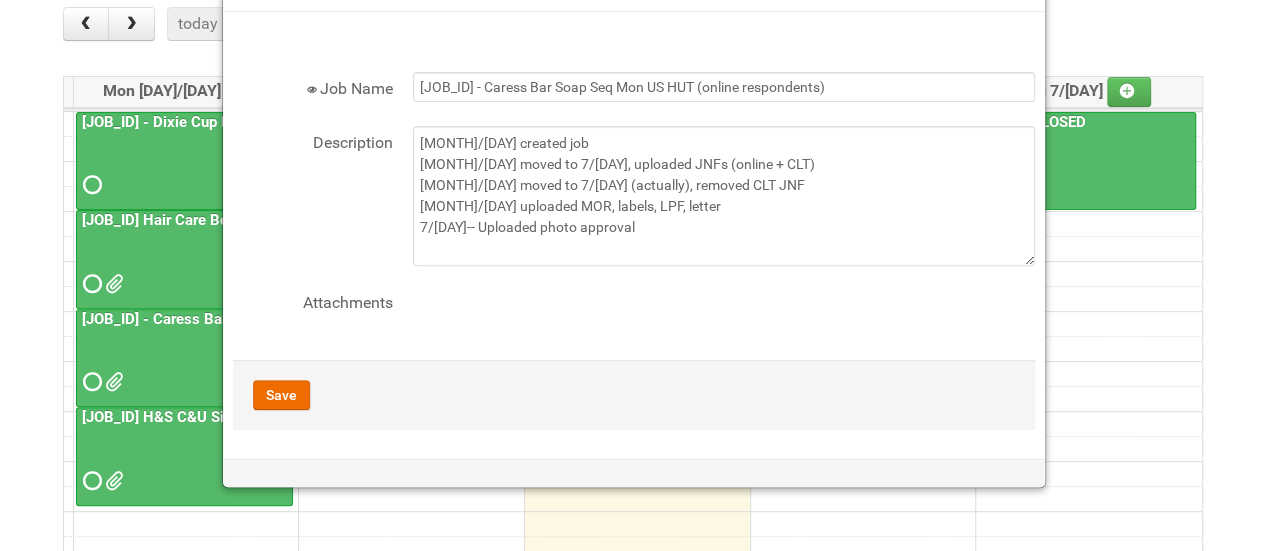 scroll, scrollTop: 400, scrollLeft: 0, axis: vertical 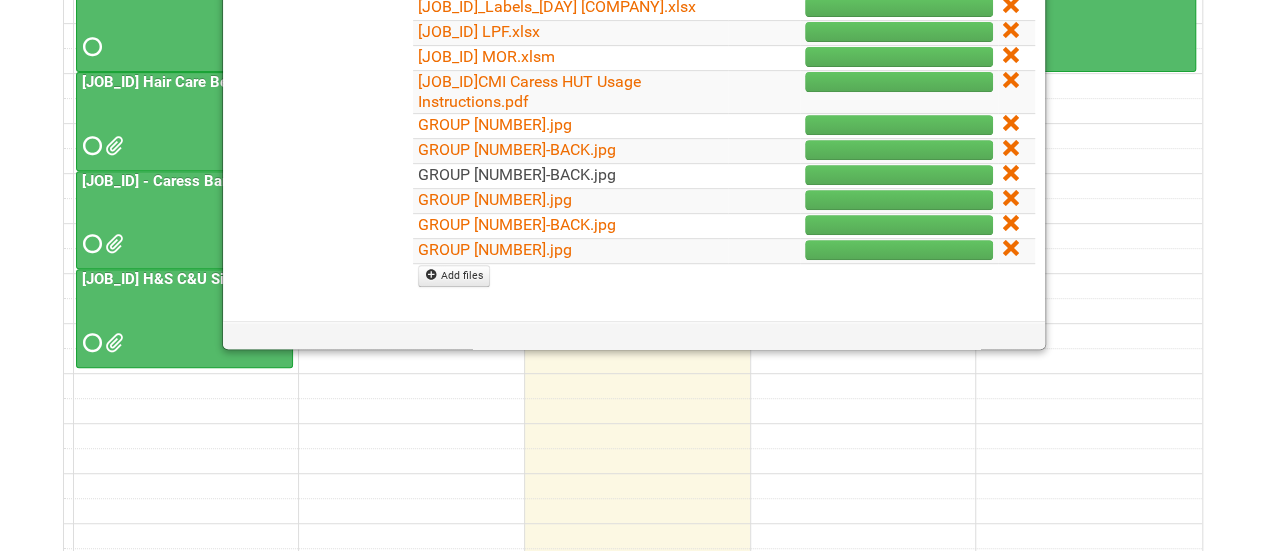 click on "GROUP 3001-BACK.jpg" at bounding box center [517, 174] 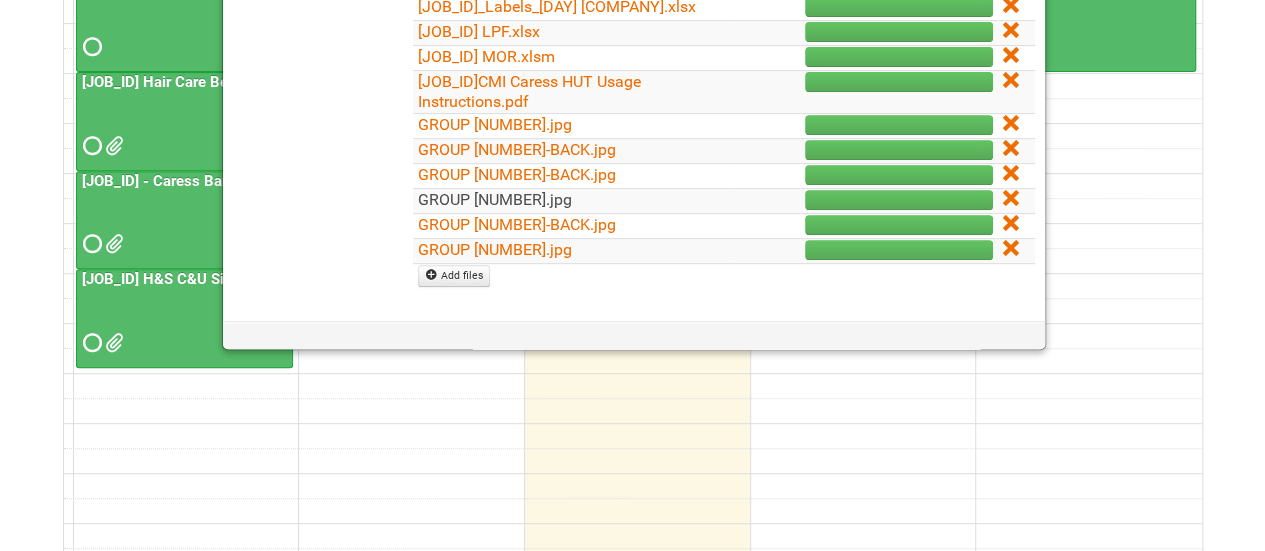 click on "GROUP 3001.jpg" at bounding box center [495, 199] 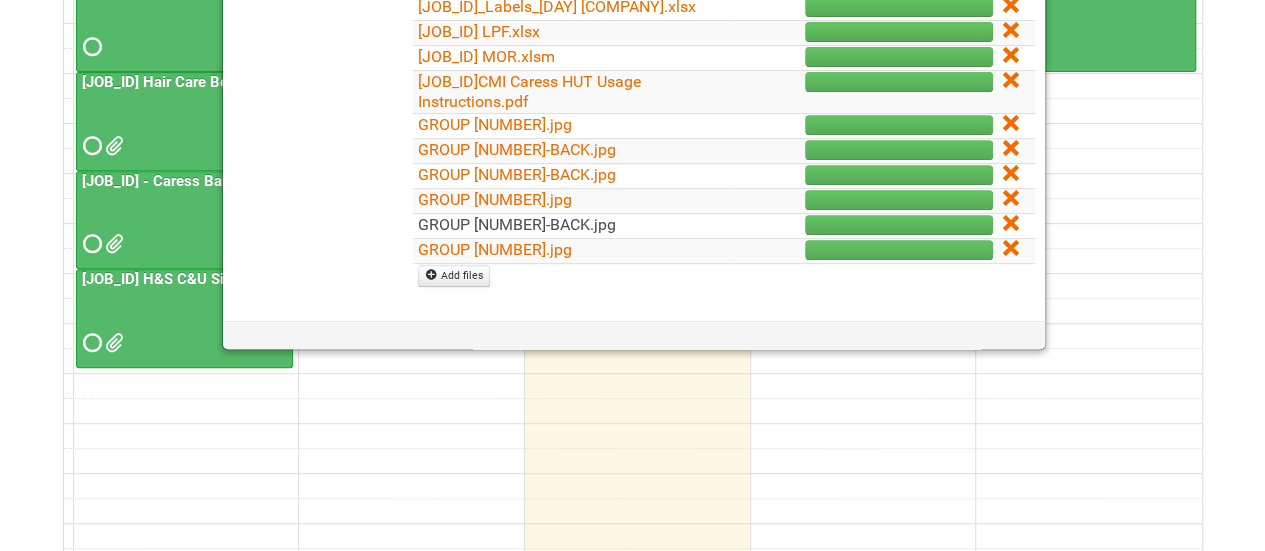 click on "GROUP 2001-BACK.jpg" at bounding box center (517, 224) 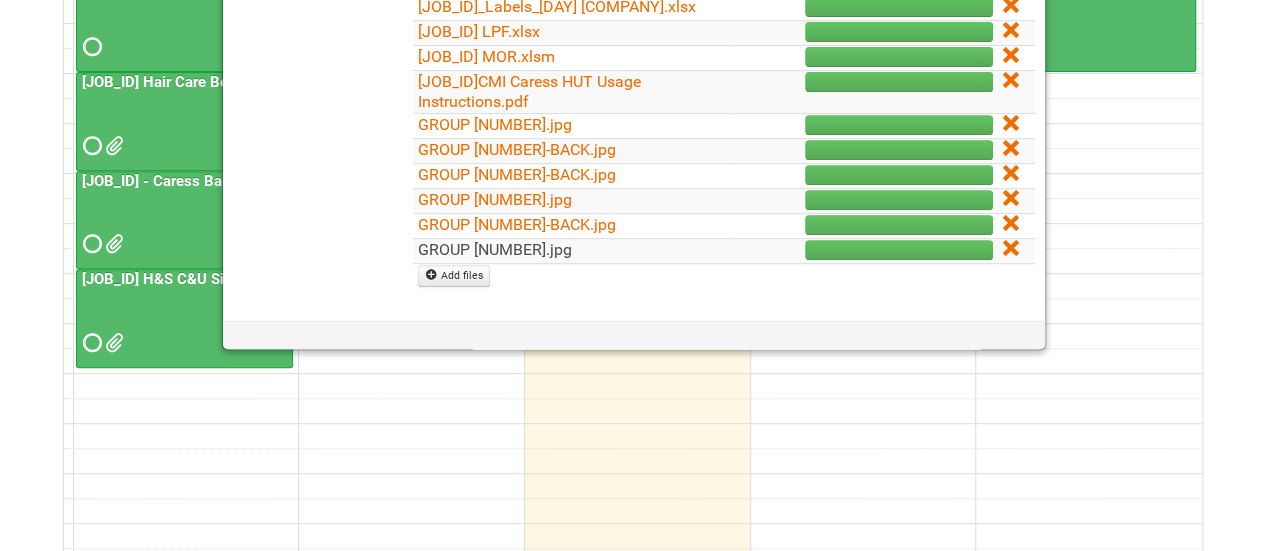 click on "GROUP 2001.jpg" at bounding box center (495, 249) 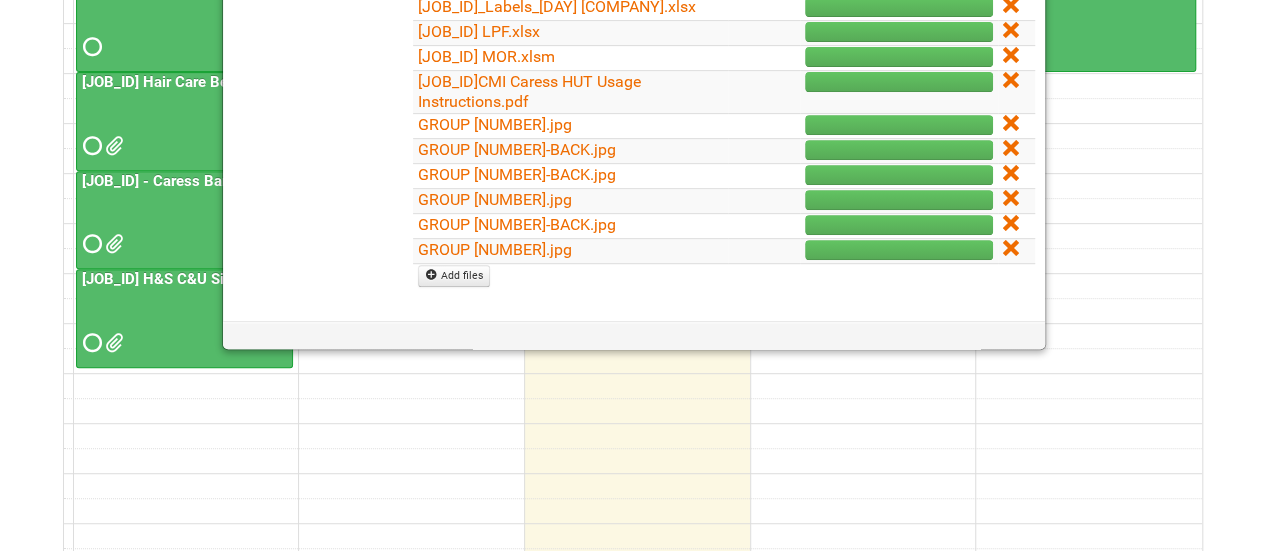 click at bounding box center [633, 10] 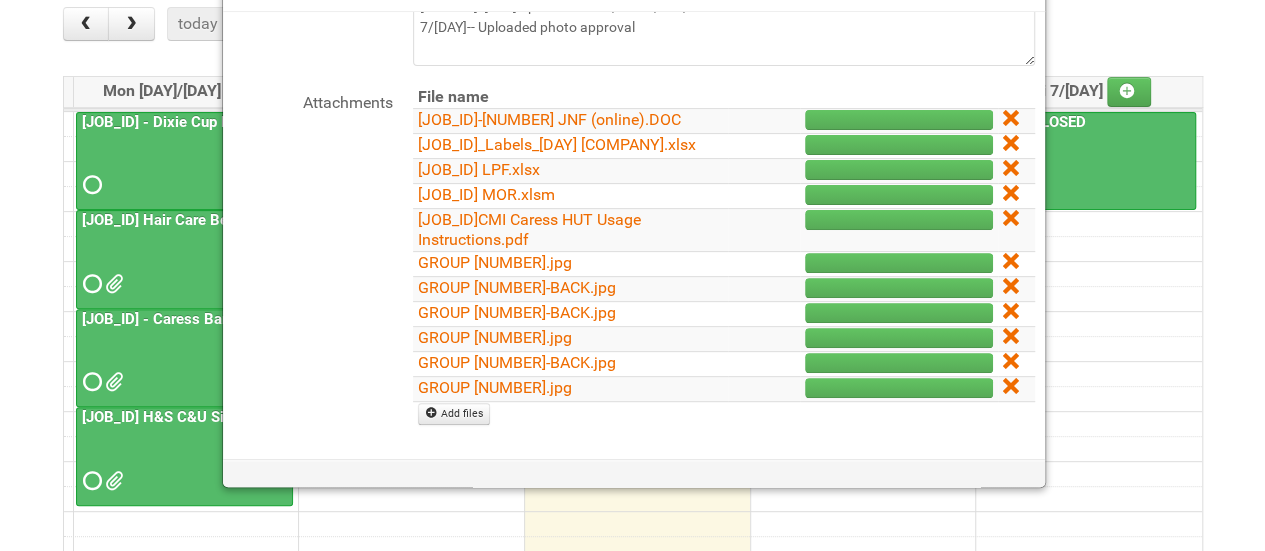 scroll, scrollTop: 200, scrollLeft: 0, axis: vertical 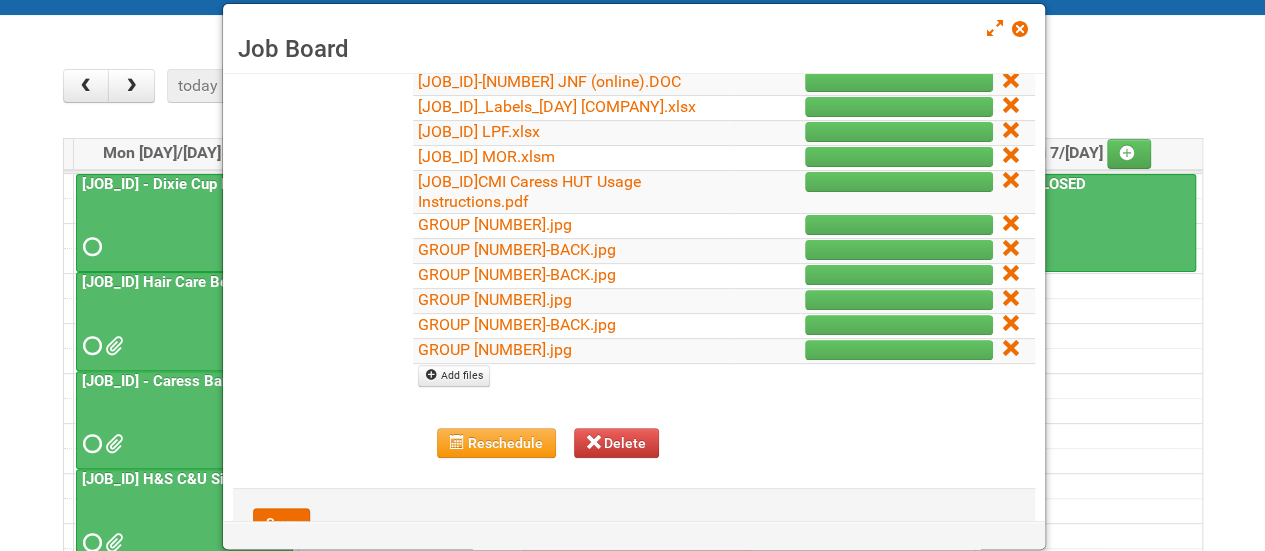 click at bounding box center (1016, 226) 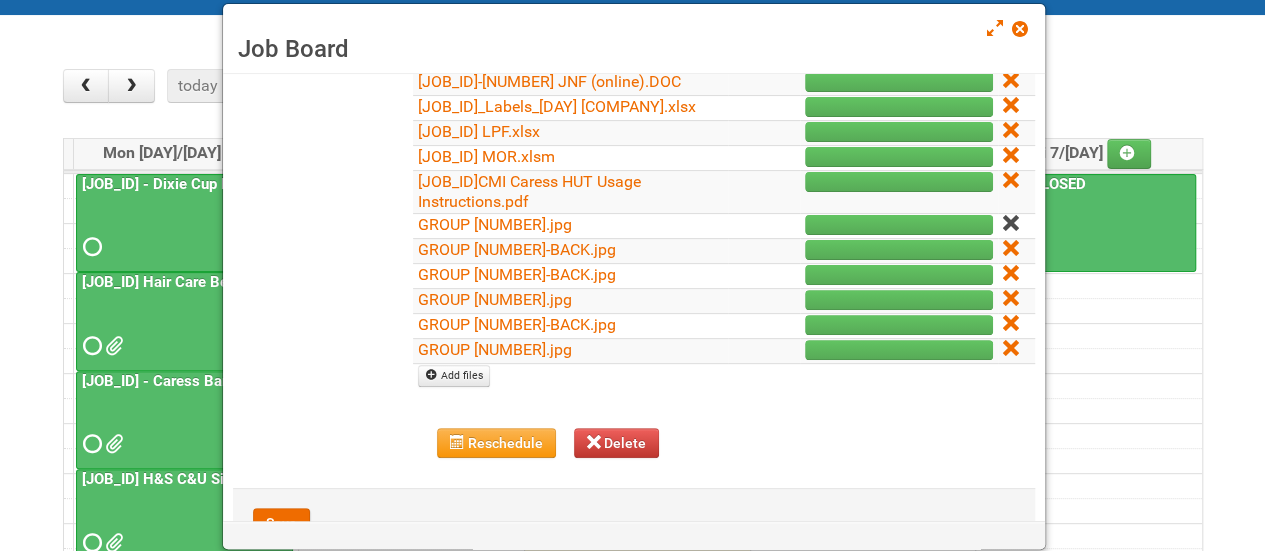 click at bounding box center (1010, 223) 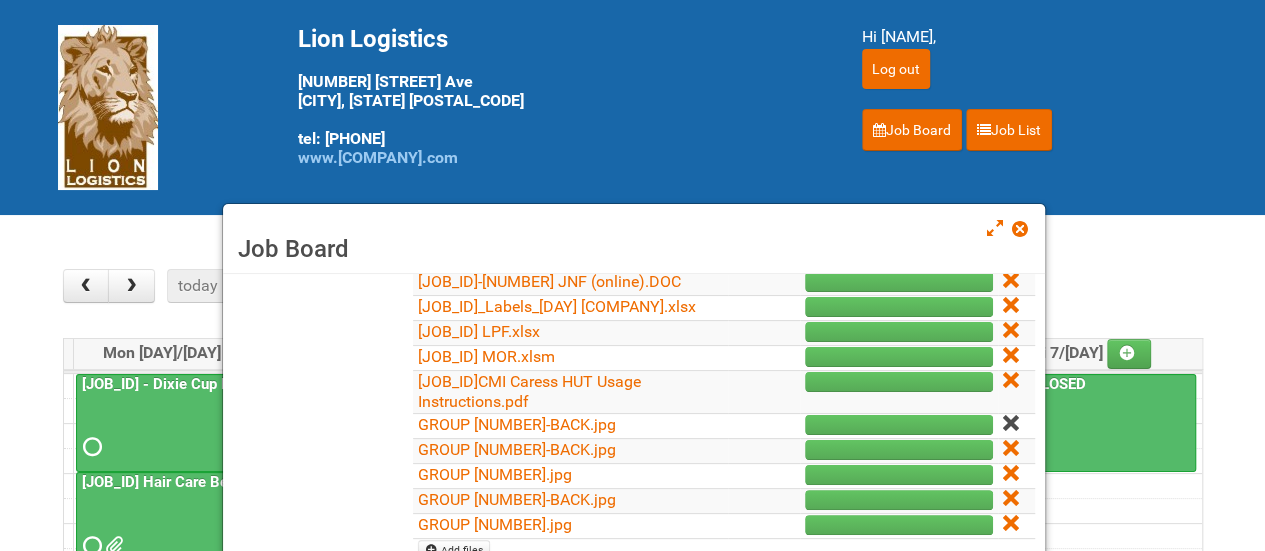 click at bounding box center (1010, 423) 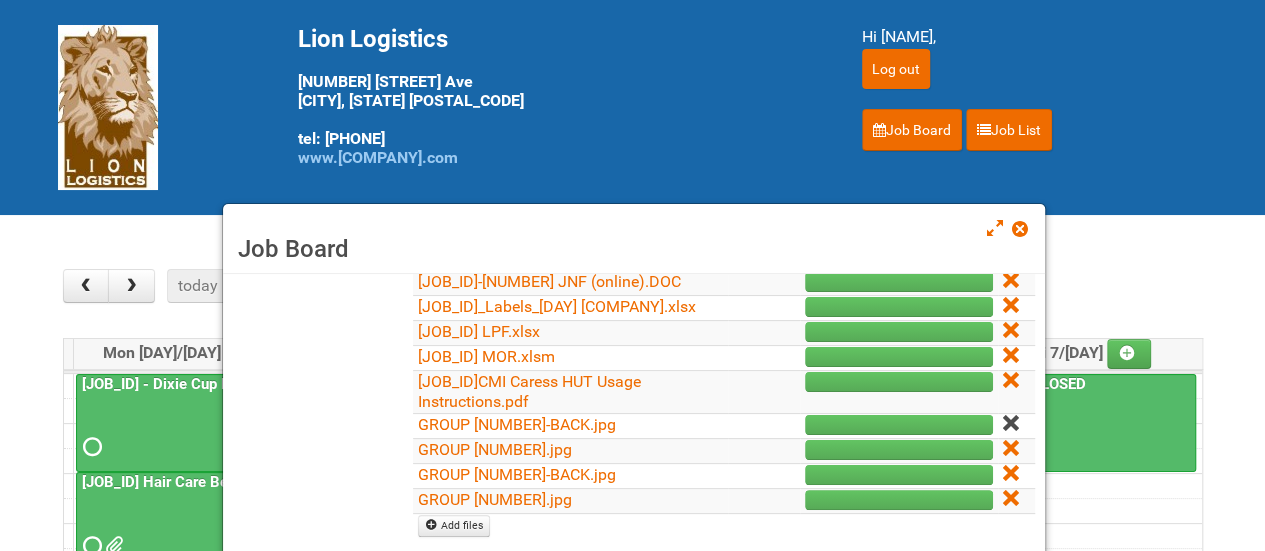 click at bounding box center (1012, 424) 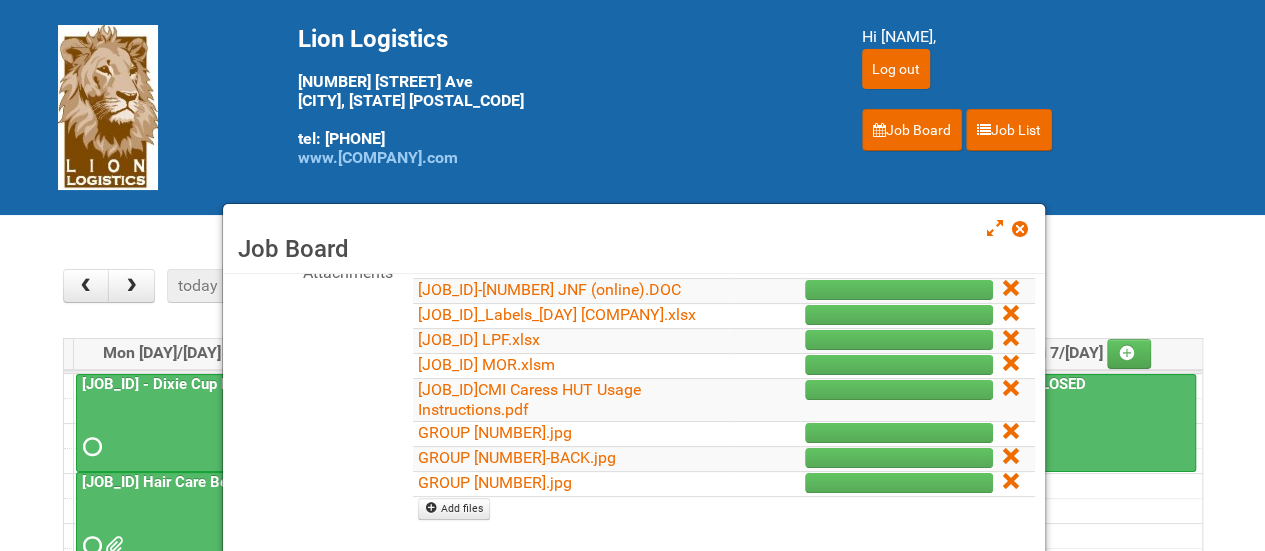 click at bounding box center [1012, 432] 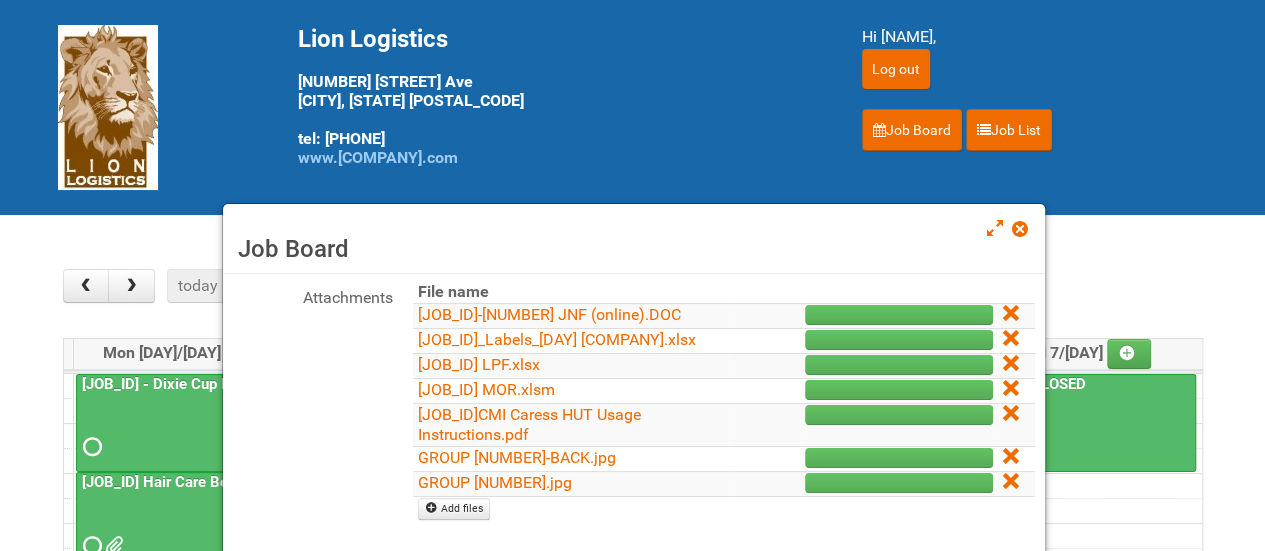 click at bounding box center [1016, 425] 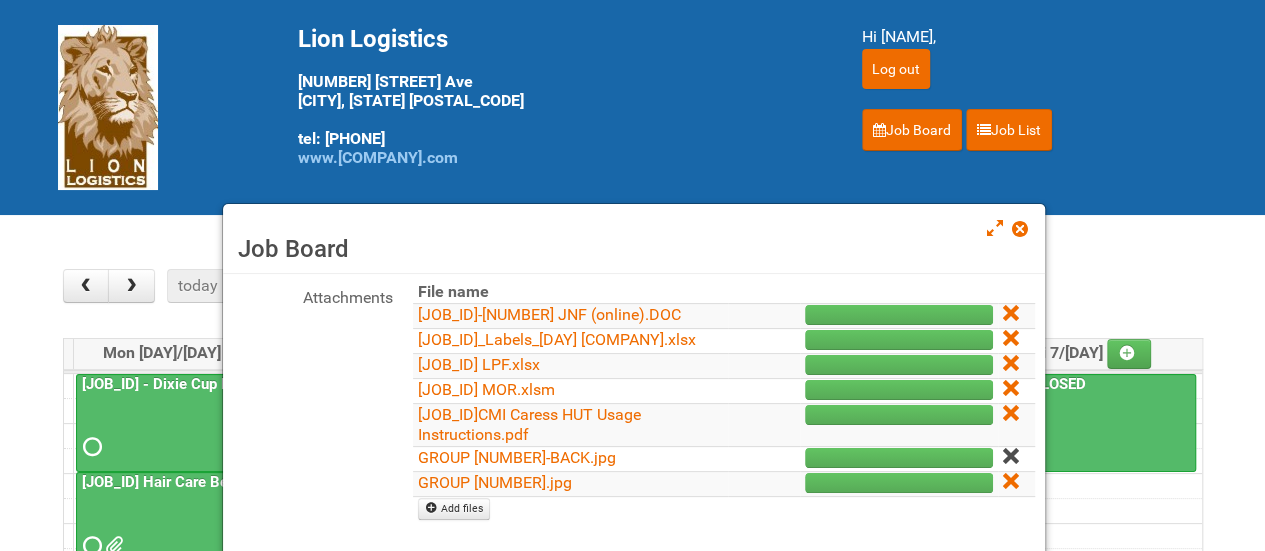 click at bounding box center [1010, 456] 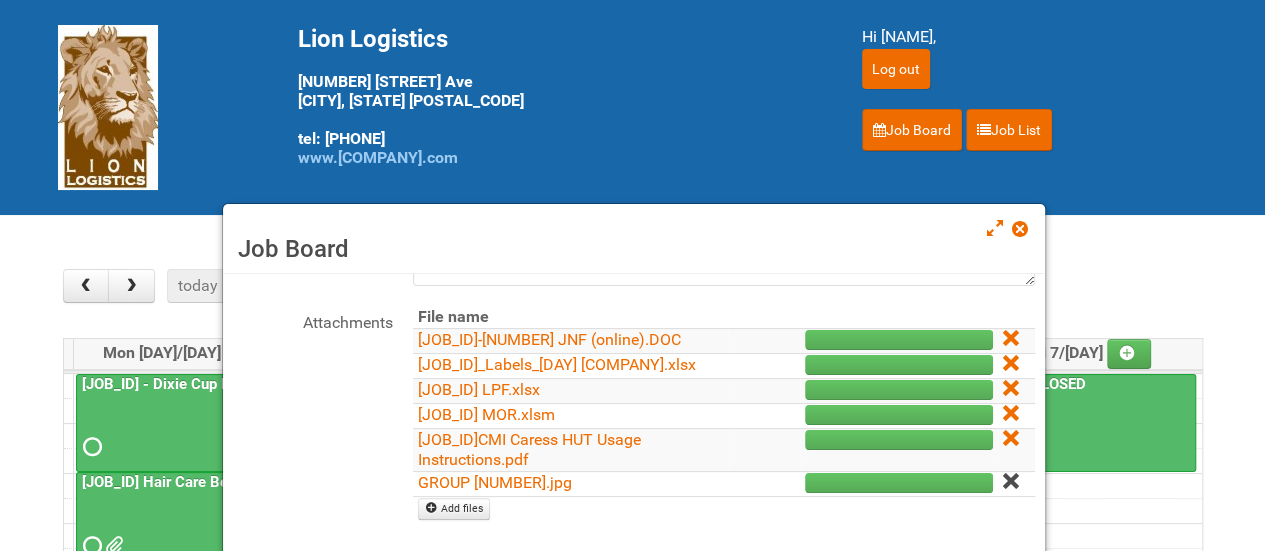 click at bounding box center [1010, 481] 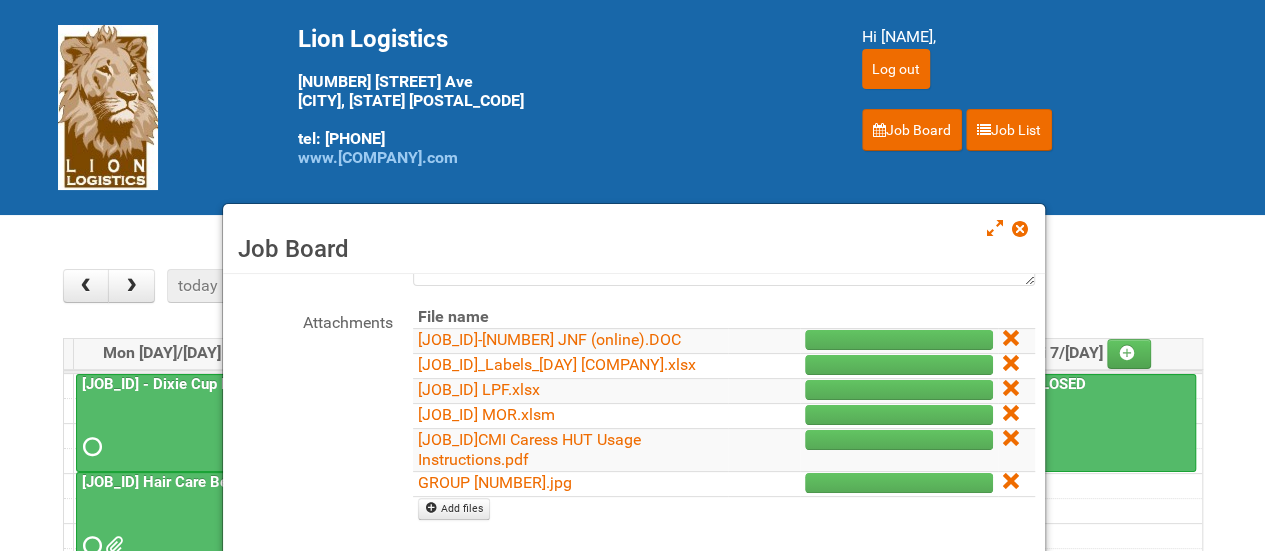 scroll, scrollTop: 231, scrollLeft: 0, axis: vertical 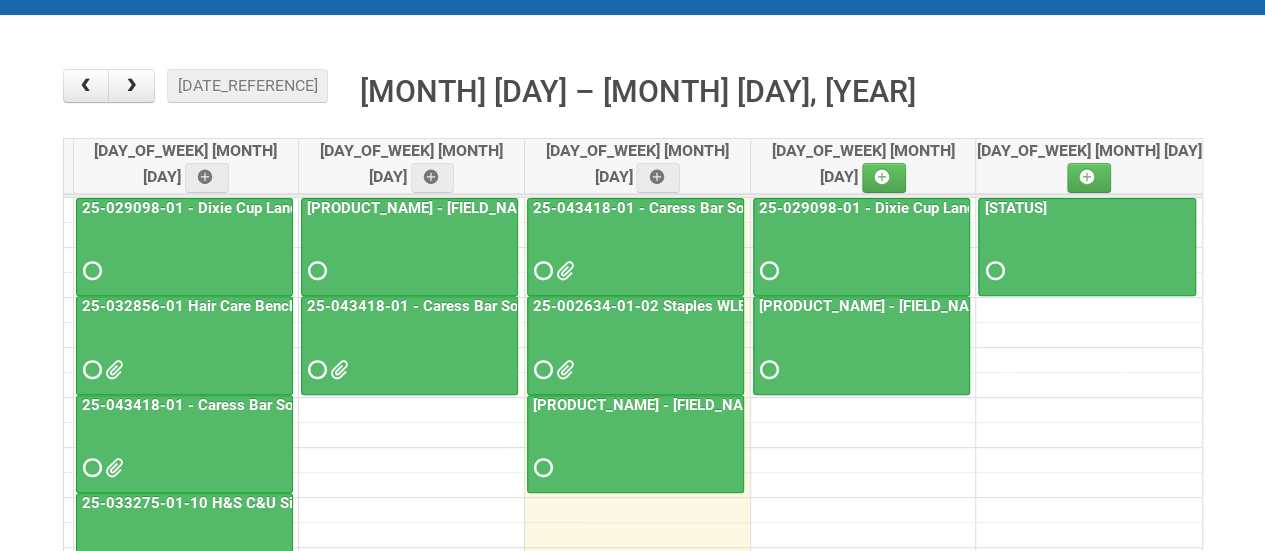 click at bounding box center [635, 253] 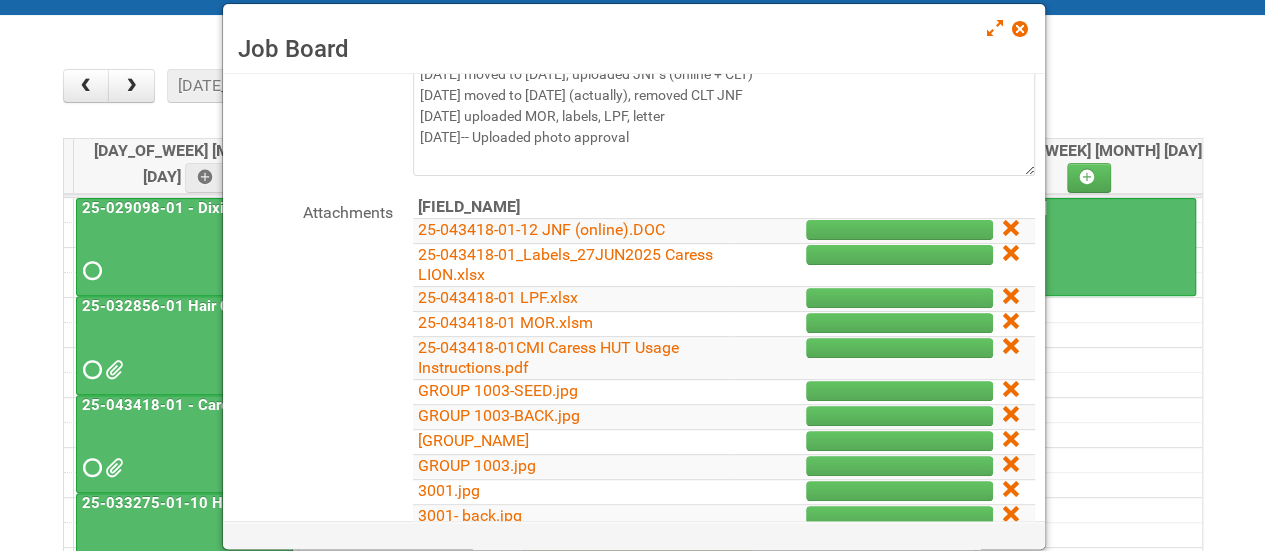 scroll, scrollTop: 200, scrollLeft: 0, axis: vertical 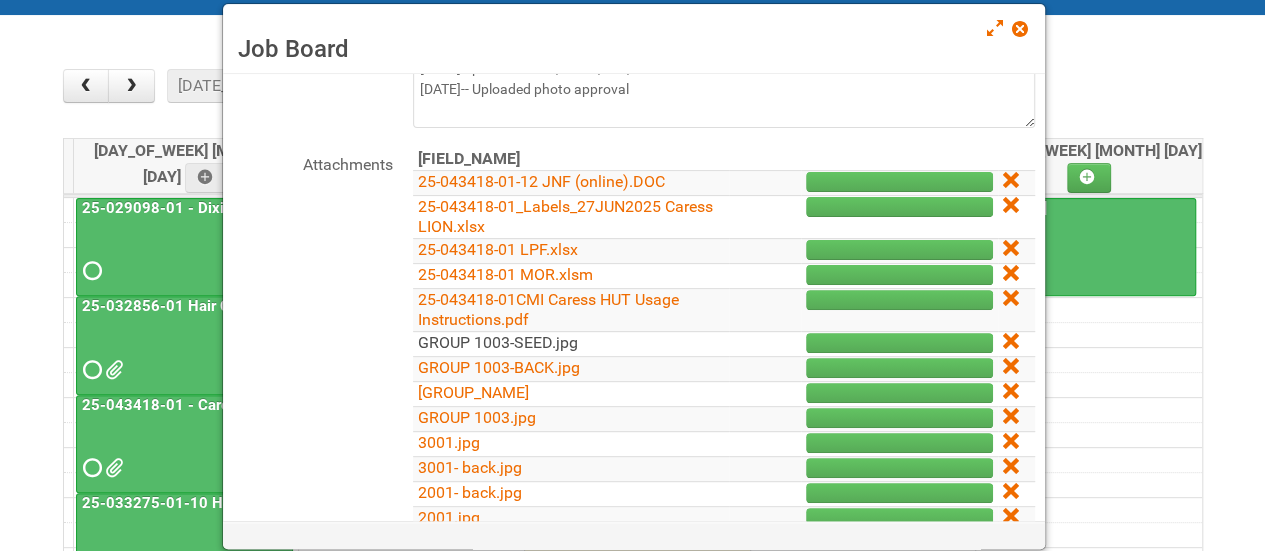 click on "GROUP 1003-SEED.jpg" at bounding box center (498, 342) 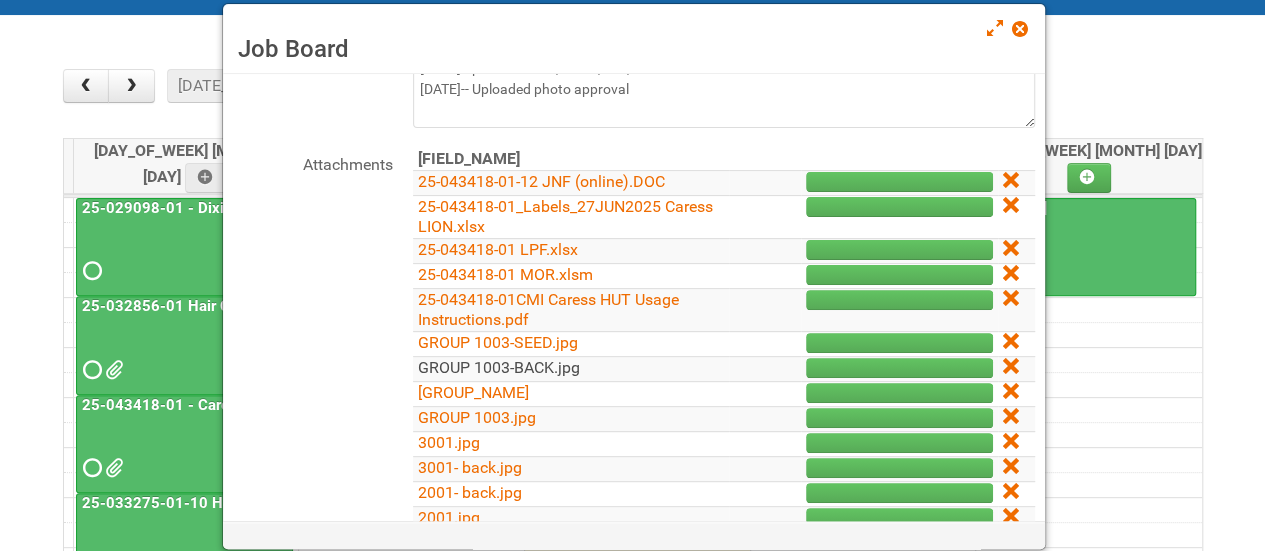 click on "GROUP 1003-BACK.jpg" at bounding box center (499, 367) 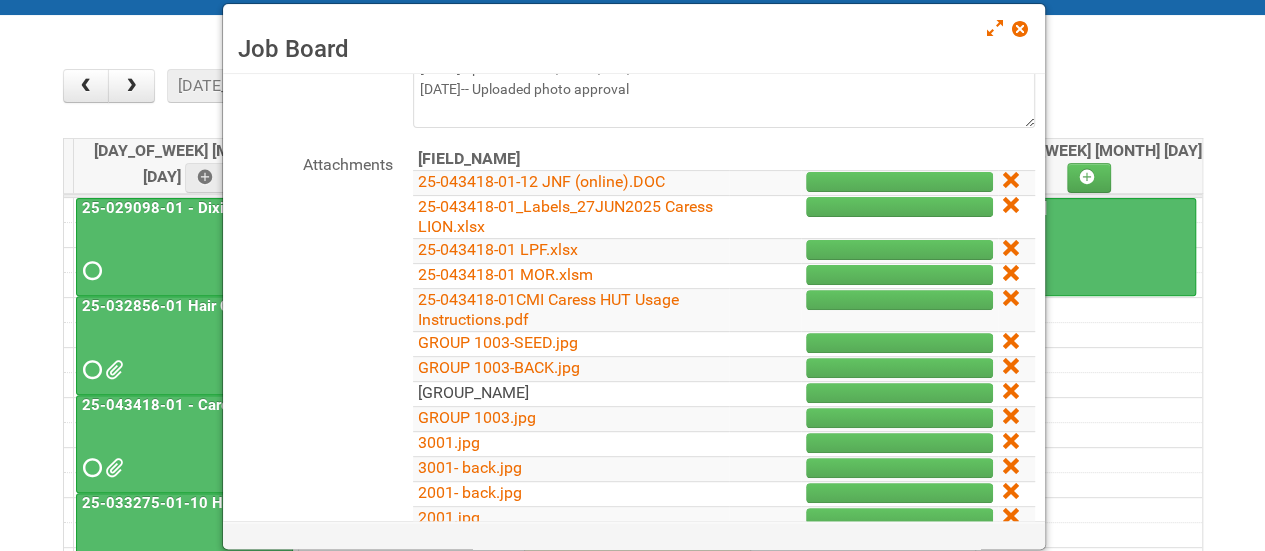 click on "GROUP 1003-BACK SEED.jpg" at bounding box center (473, 392) 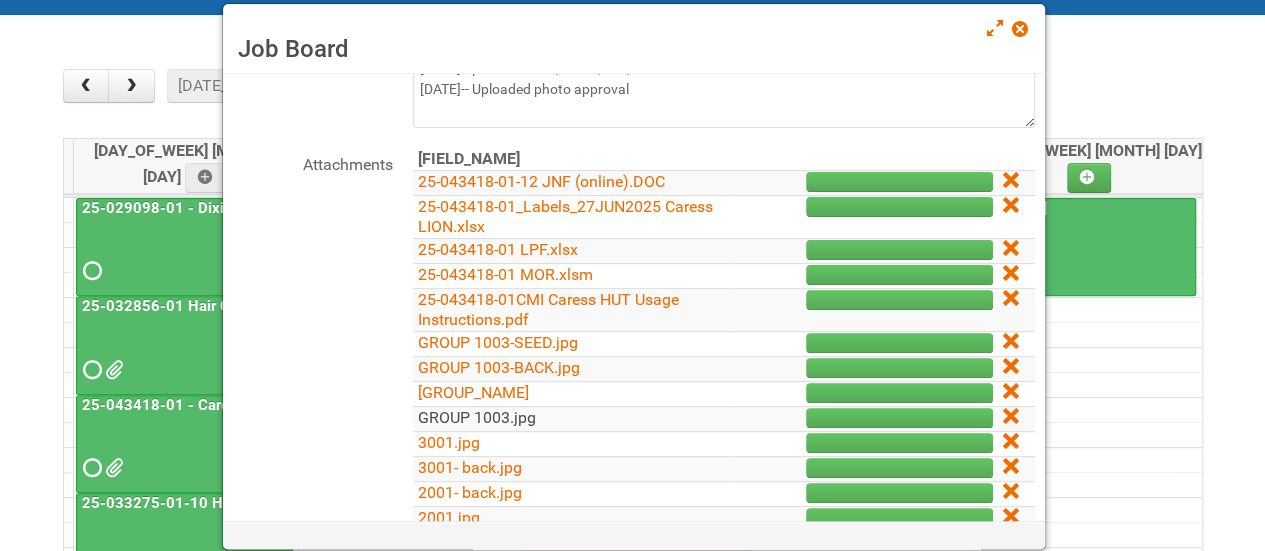 click on "GROUP 1003.jpg" at bounding box center (477, 417) 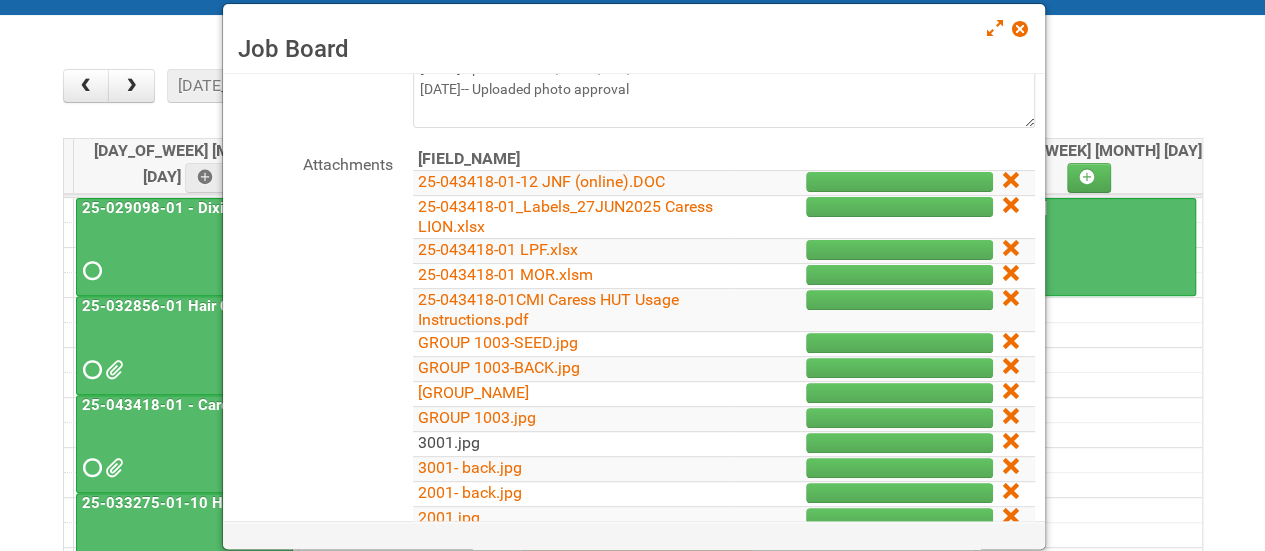 click on "3001.jpg" at bounding box center (449, 442) 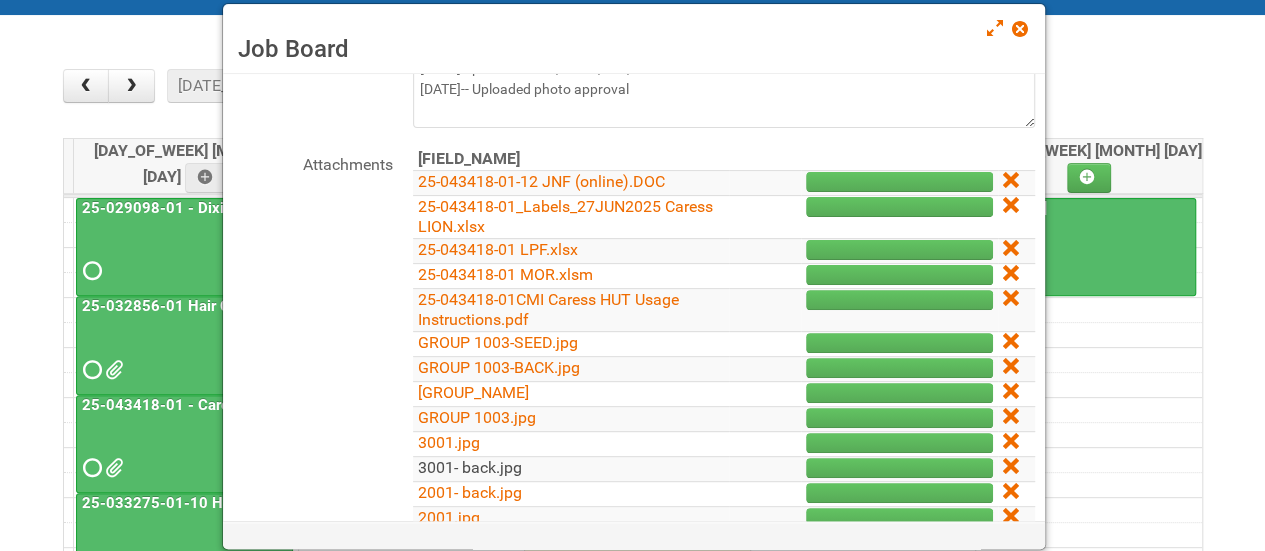 click on "3001- back.jpg" at bounding box center [470, 467] 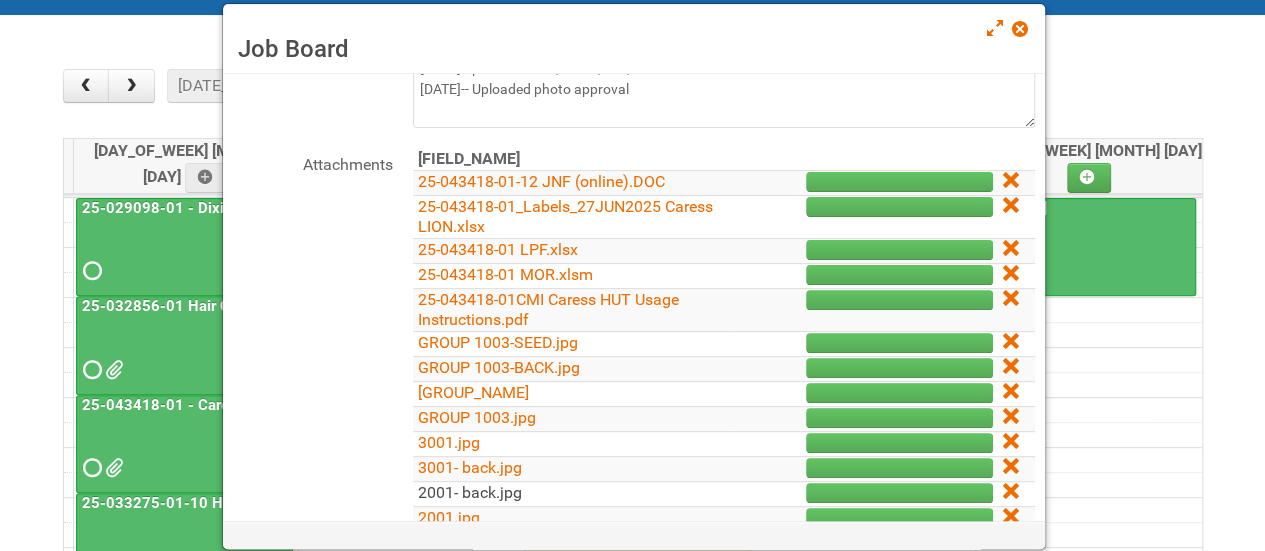 click on "2001- back.jpg" at bounding box center [470, 492] 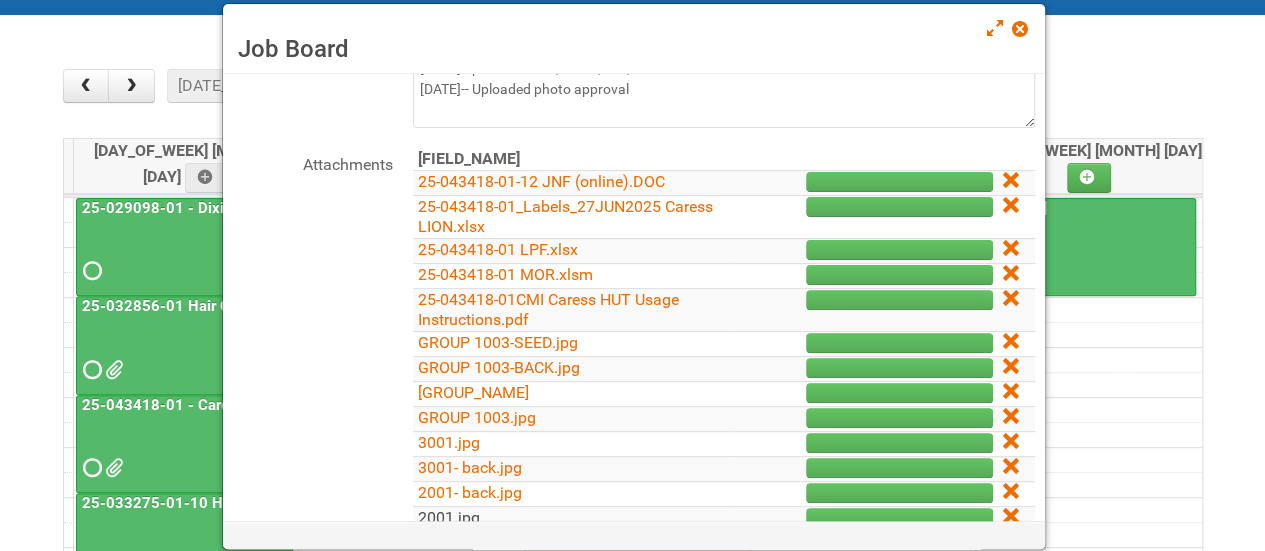 click on "2001.jpg" at bounding box center (449, 517) 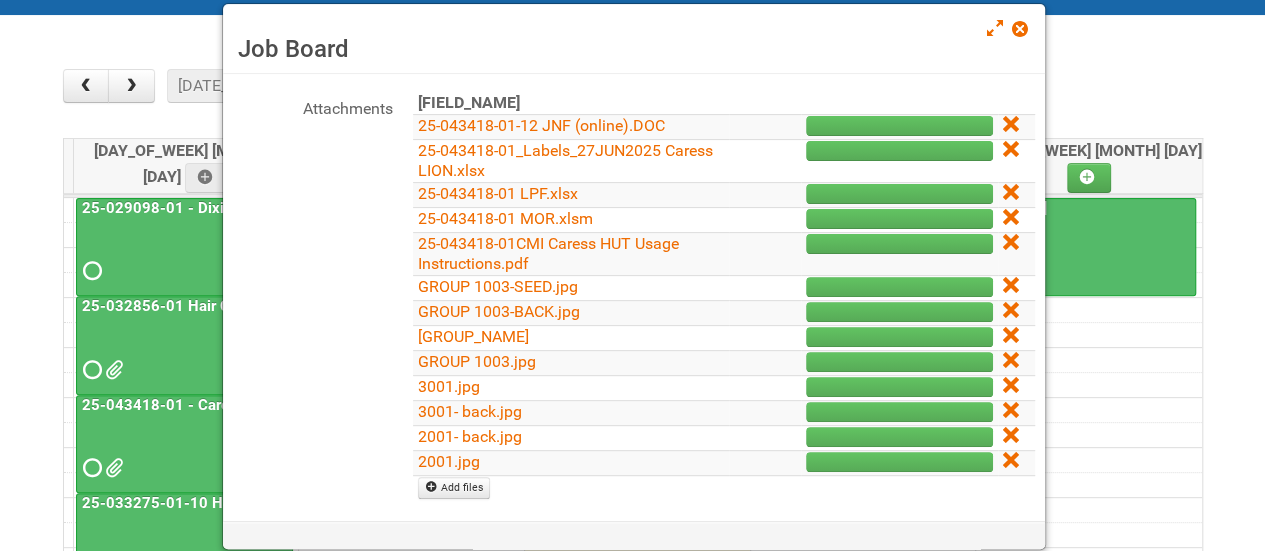 scroll, scrollTop: 300, scrollLeft: 0, axis: vertical 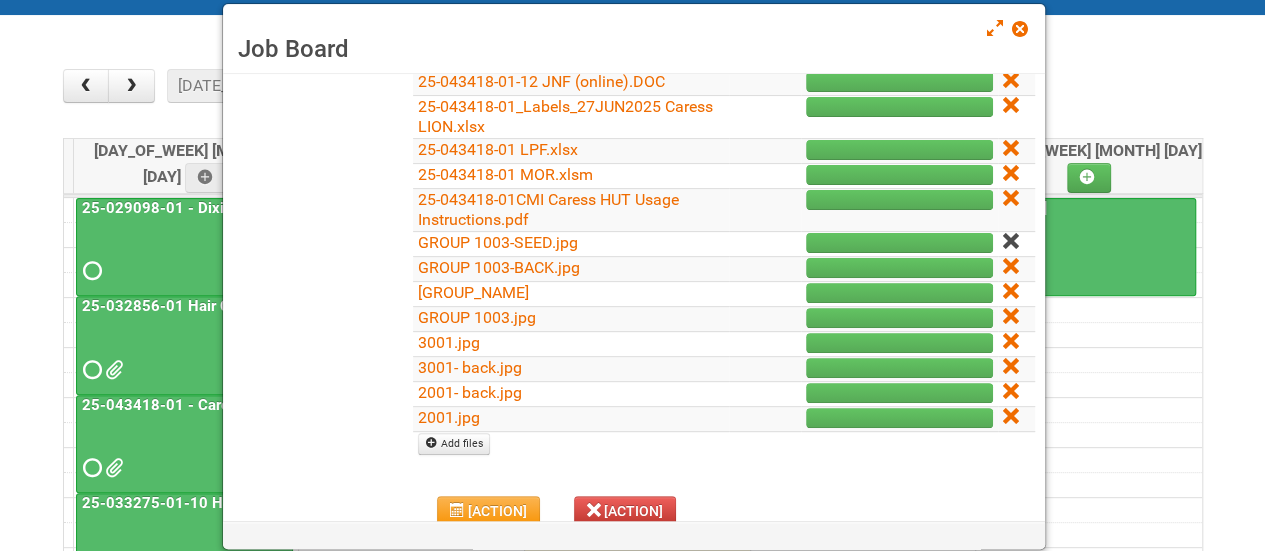 click at bounding box center [1010, 241] 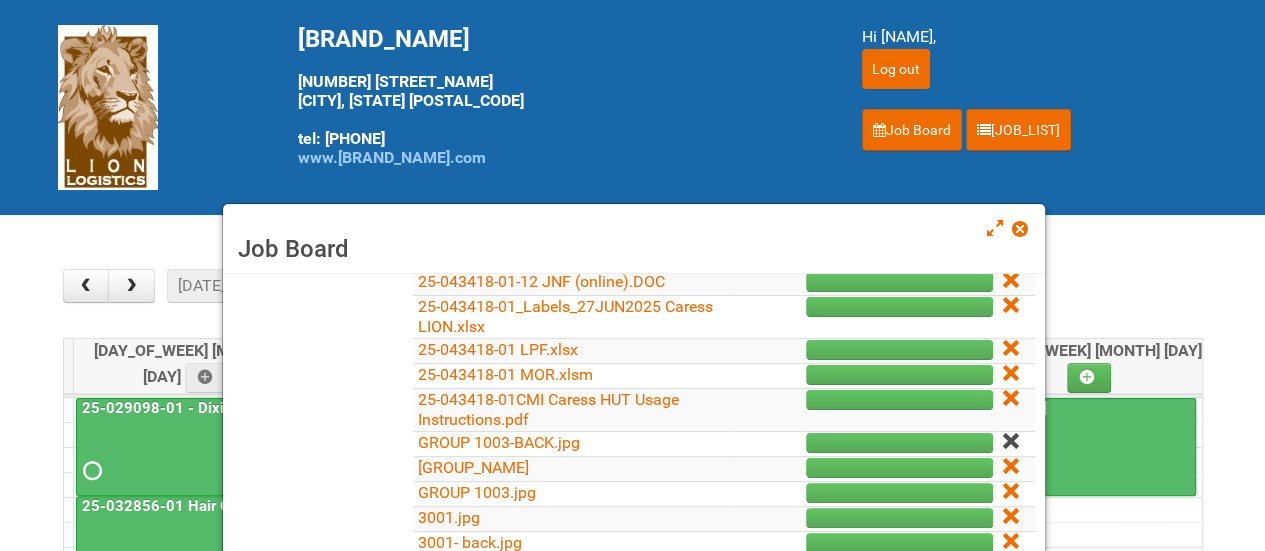 click at bounding box center (1010, 441) 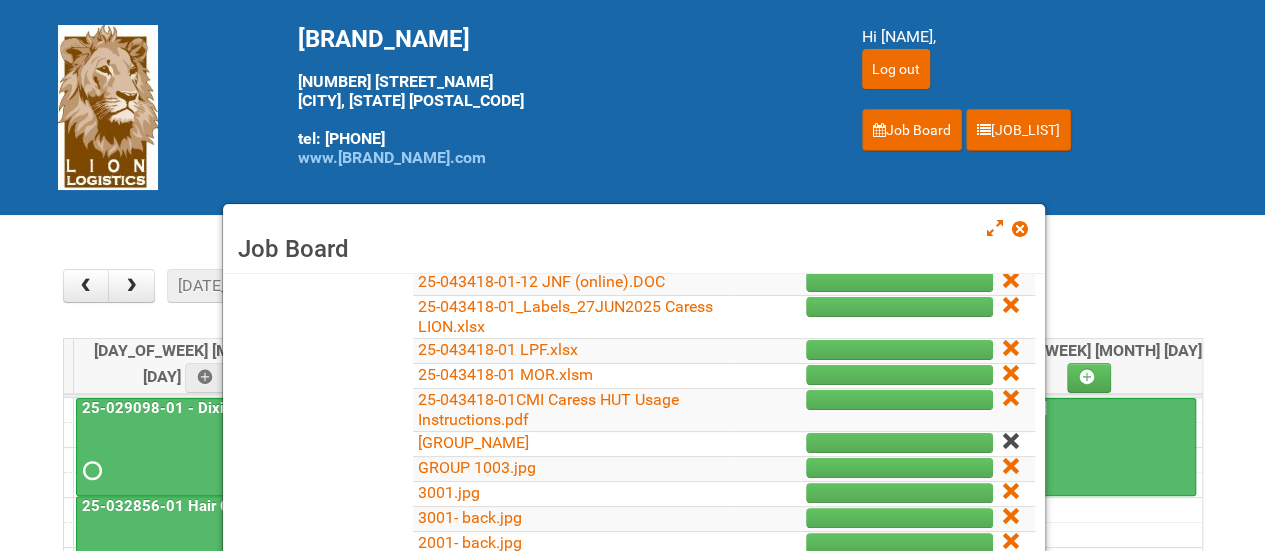click at bounding box center [1010, 441] 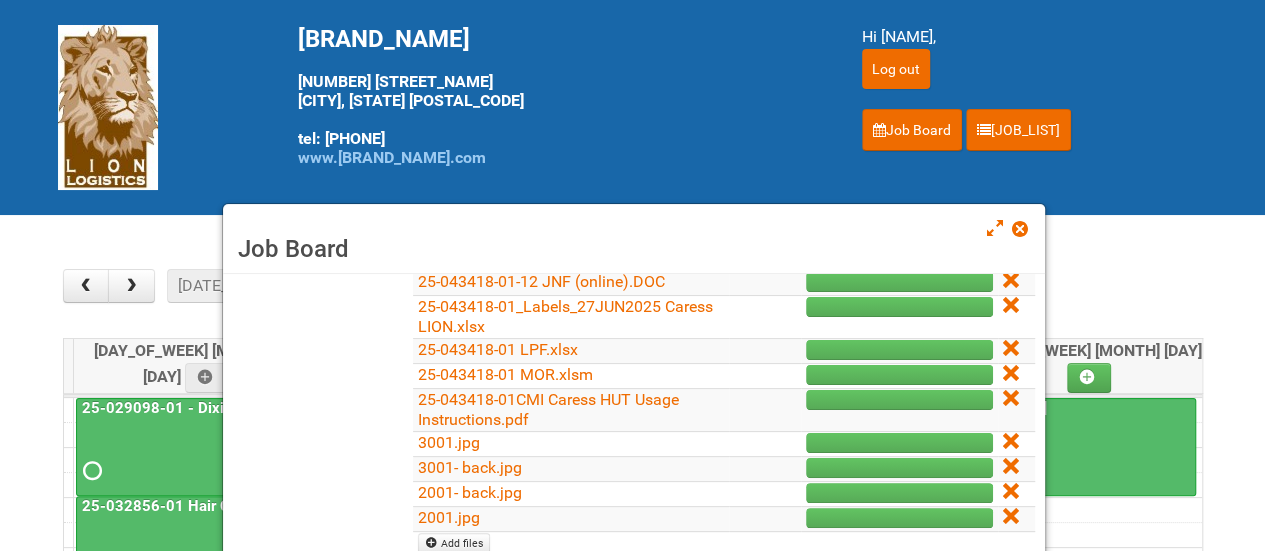 click at bounding box center [1010, 441] 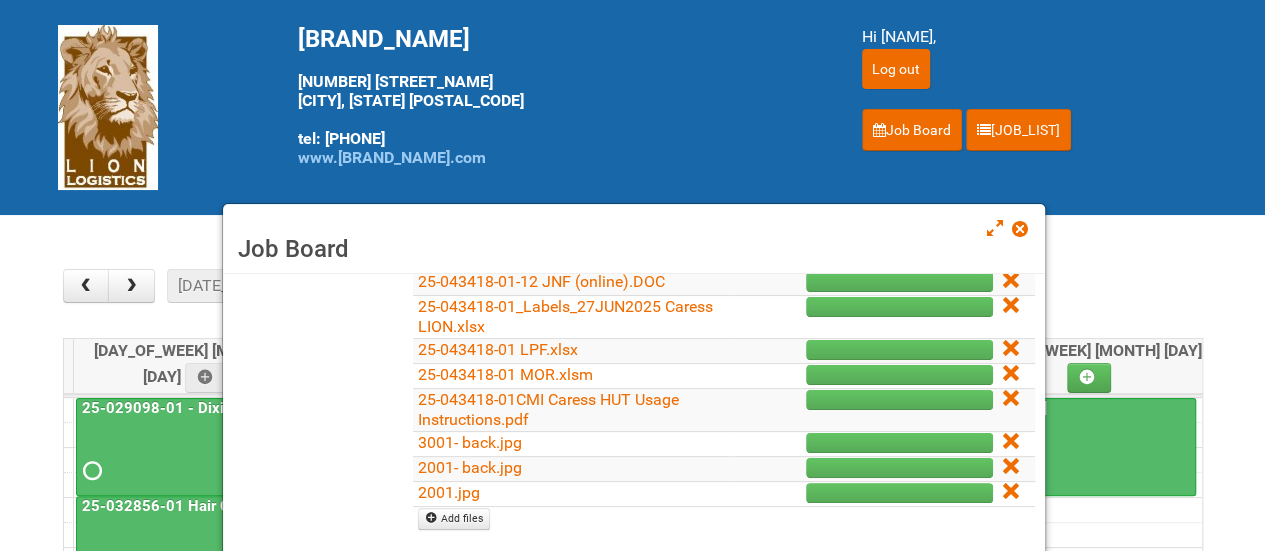 click at bounding box center [1010, 441] 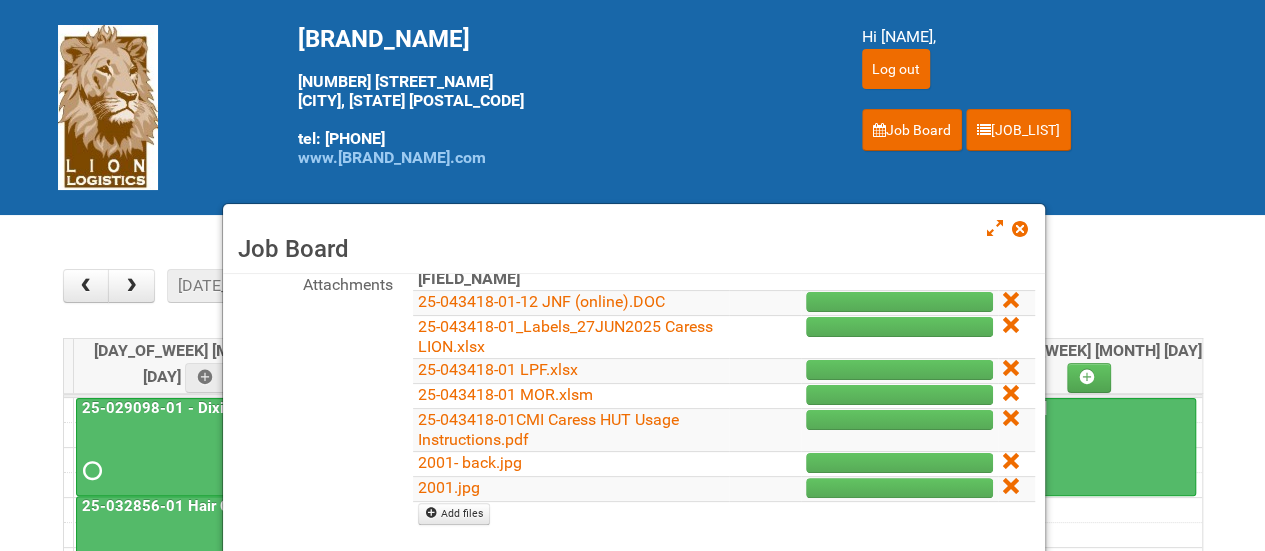 click at bounding box center (1016, 430) 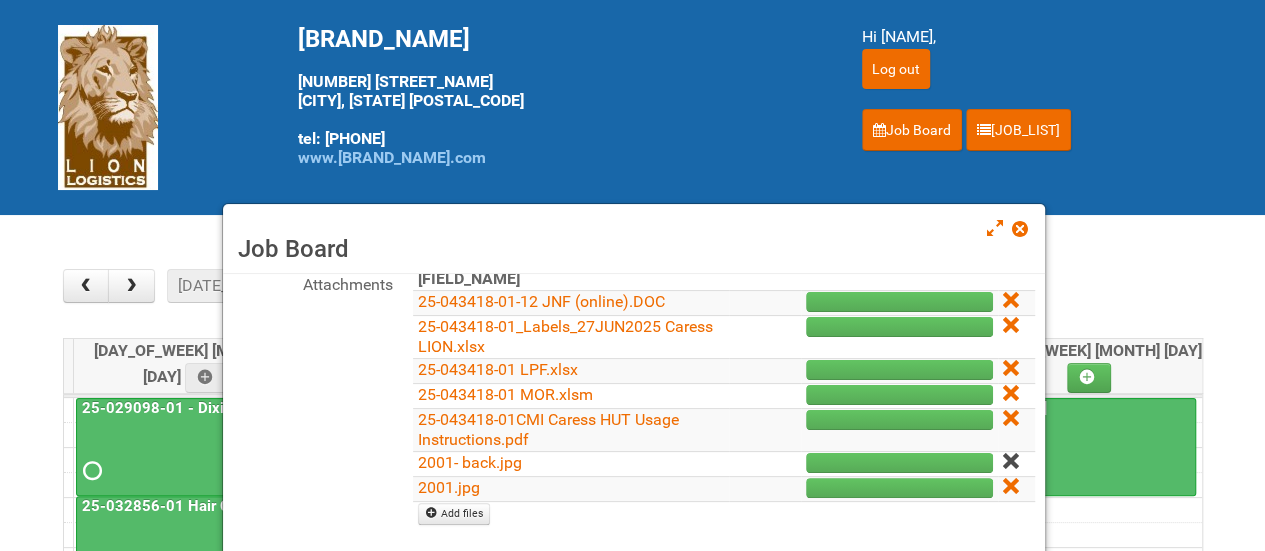 click at bounding box center (1010, 461) 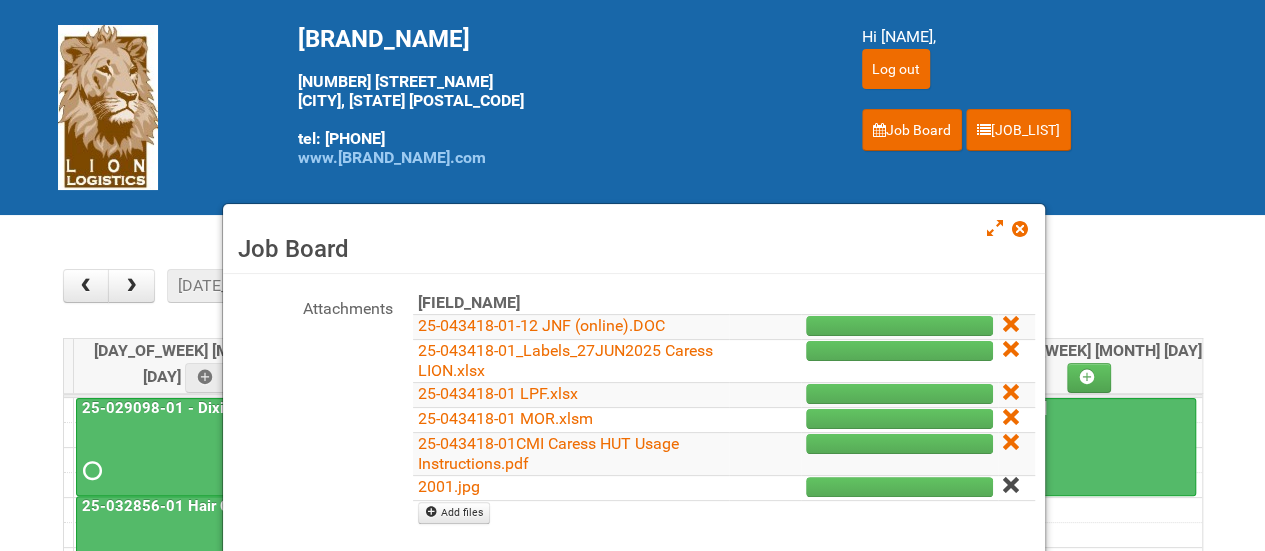 click at bounding box center [1010, 485] 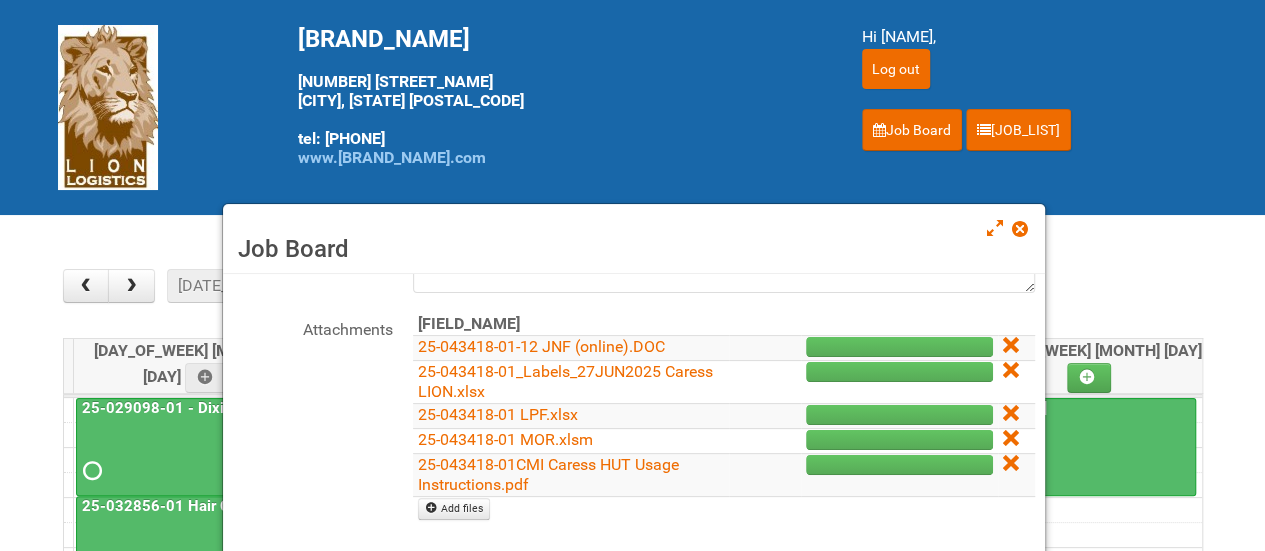 scroll, scrollTop: 231, scrollLeft: 0, axis: vertical 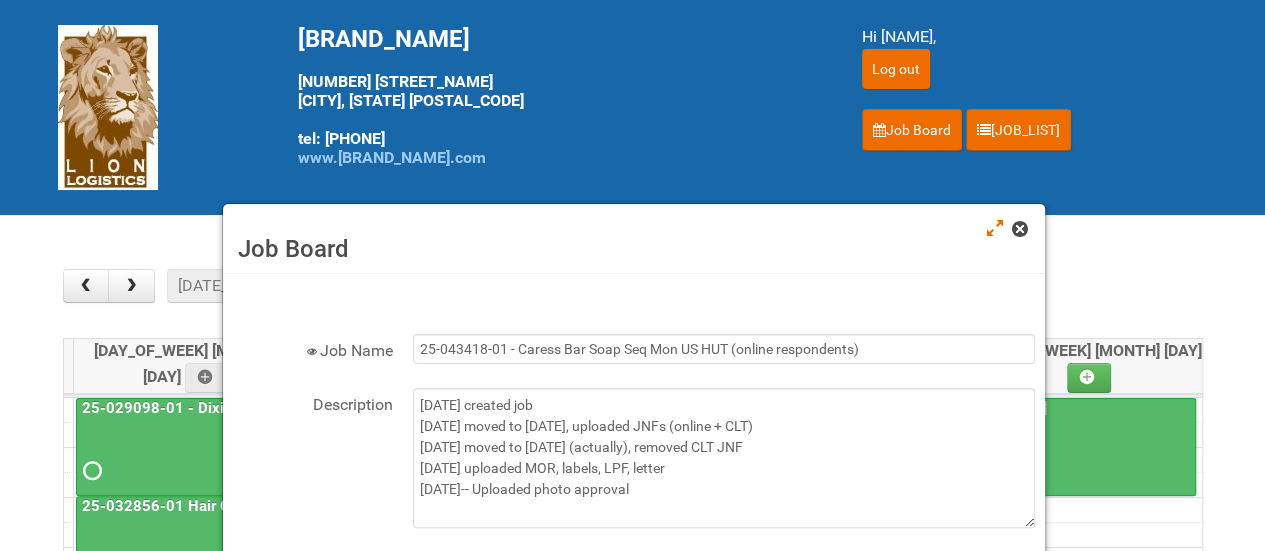drag, startPoint x: 1022, startPoint y: 221, endPoint x: 1020, endPoint y: 242, distance: 21.095022 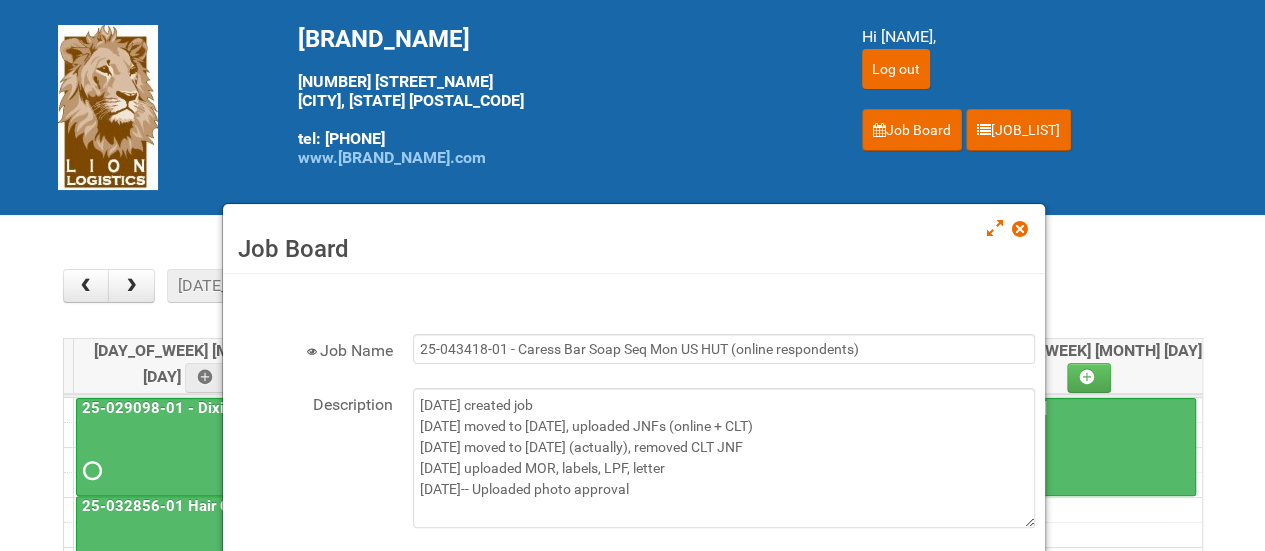 click at bounding box center (1019, 229) 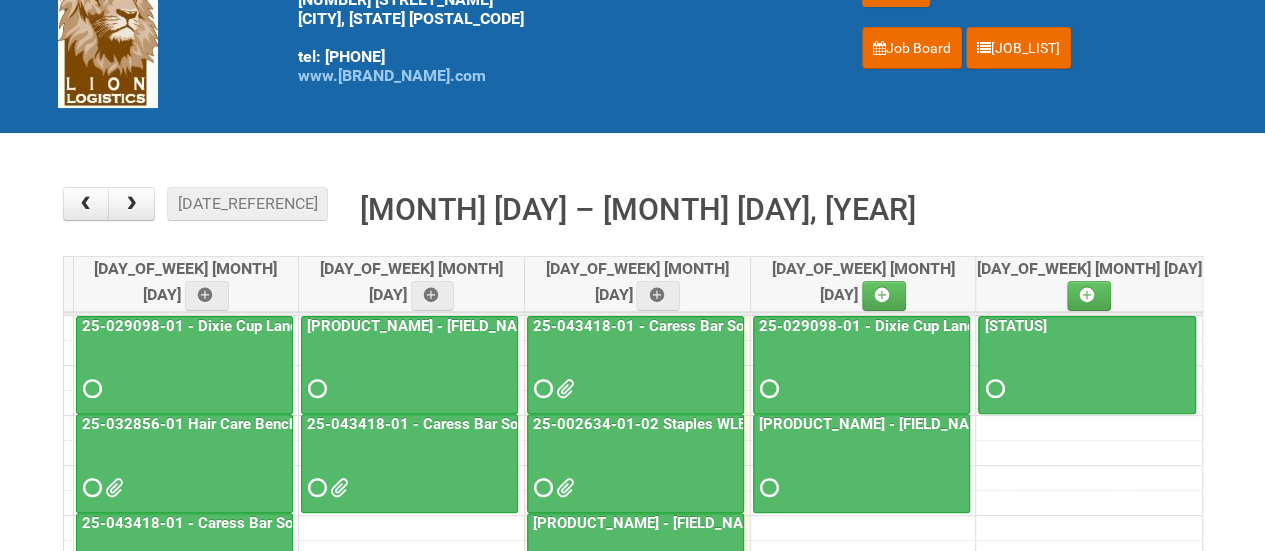 scroll, scrollTop: 200, scrollLeft: 0, axis: vertical 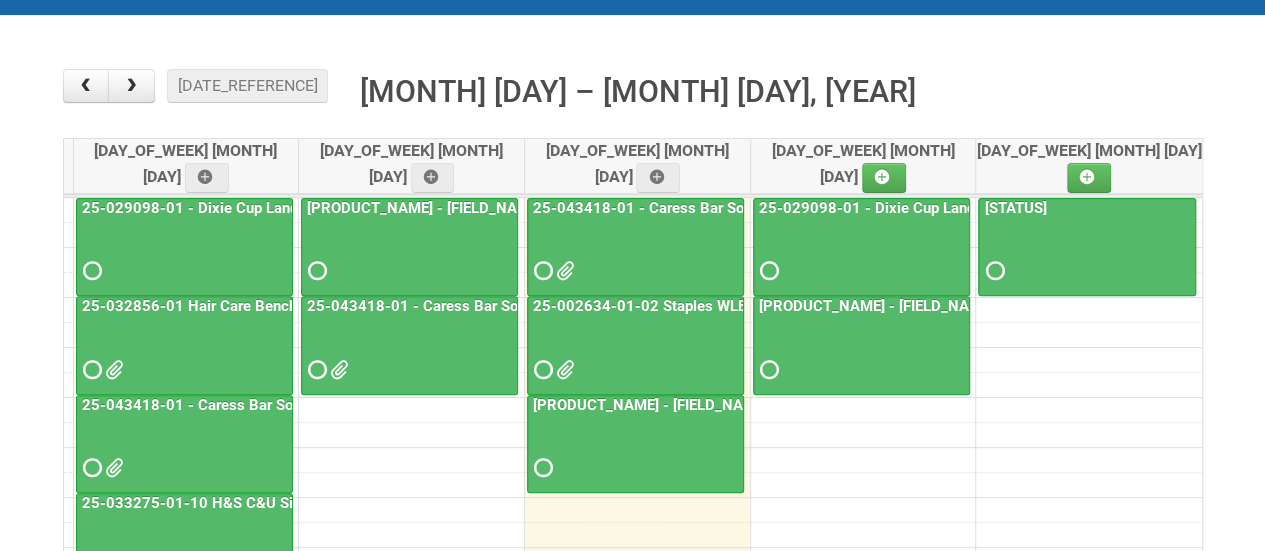 click at bounding box center (635, 253) 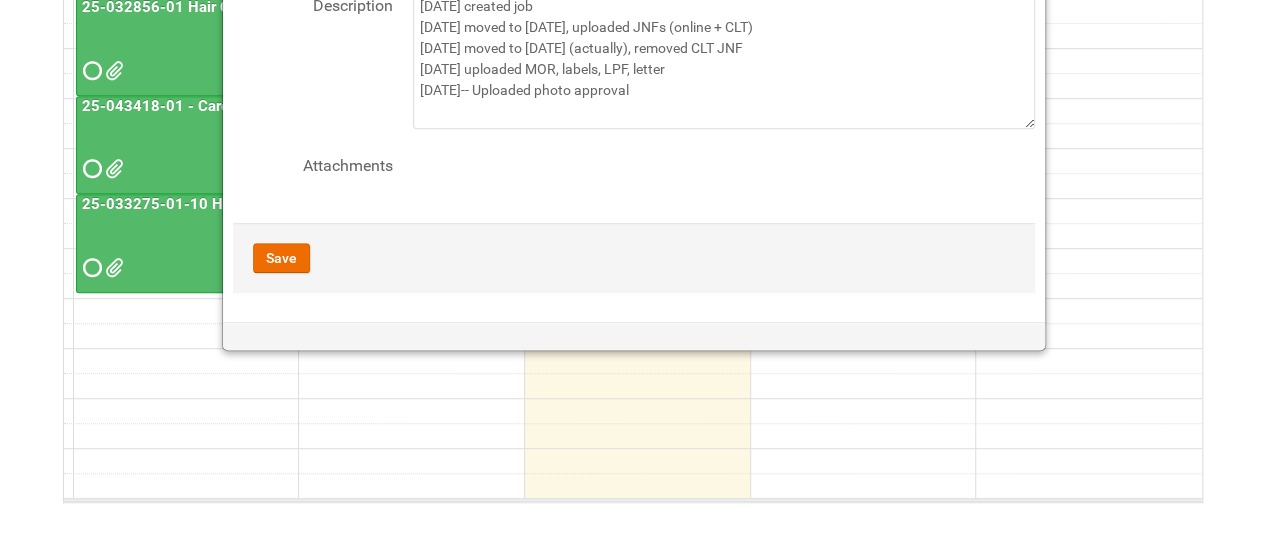 scroll, scrollTop: 500, scrollLeft: 0, axis: vertical 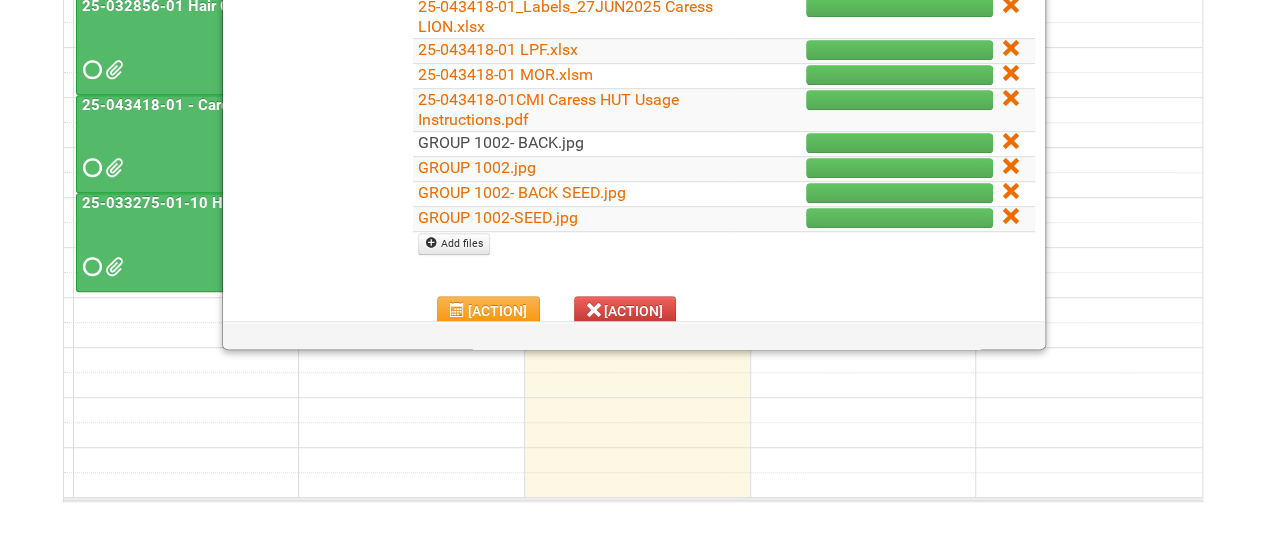 click on "GROUP 1002- BACK.jpg" at bounding box center (501, 142) 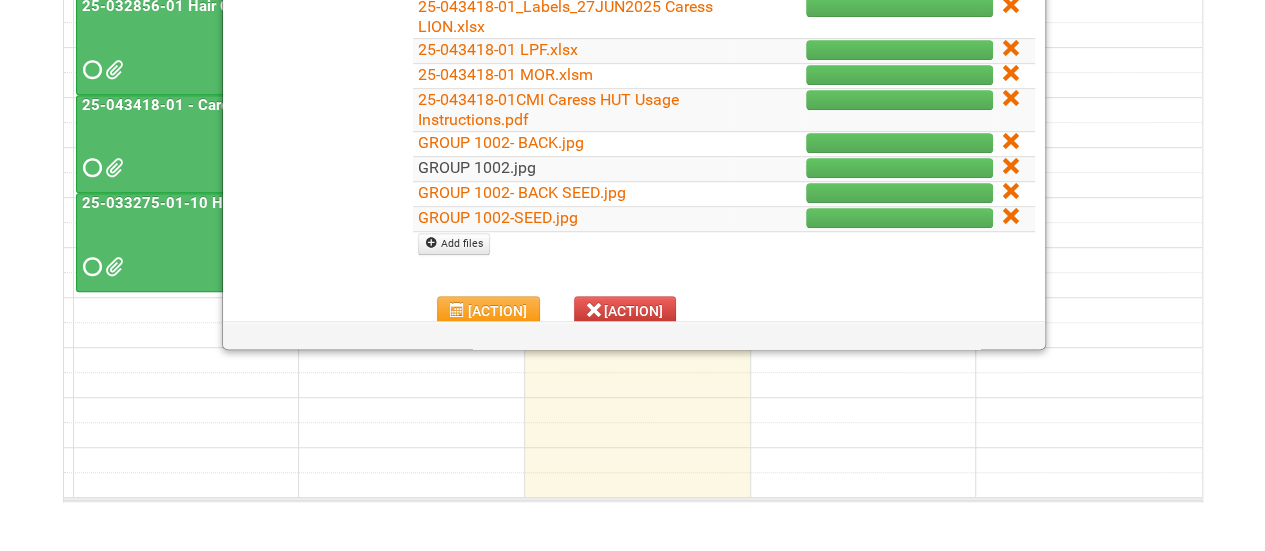 click on "GROUP 1002.jpg" at bounding box center (477, 167) 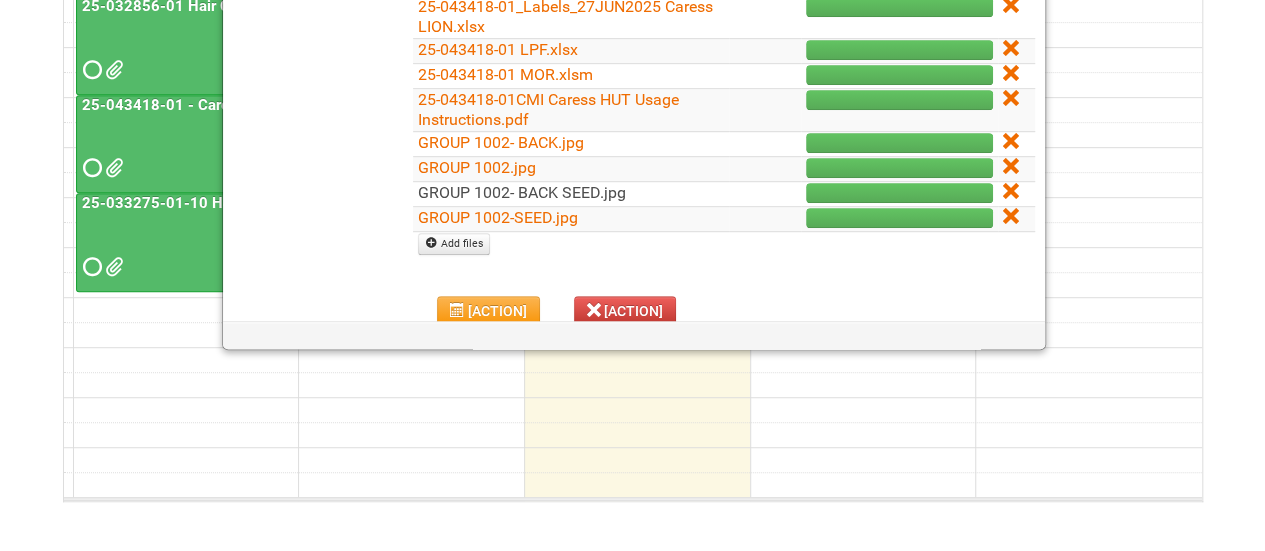 click on "GROUP 1002- BACK SEED.jpg" at bounding box center (522, 192) 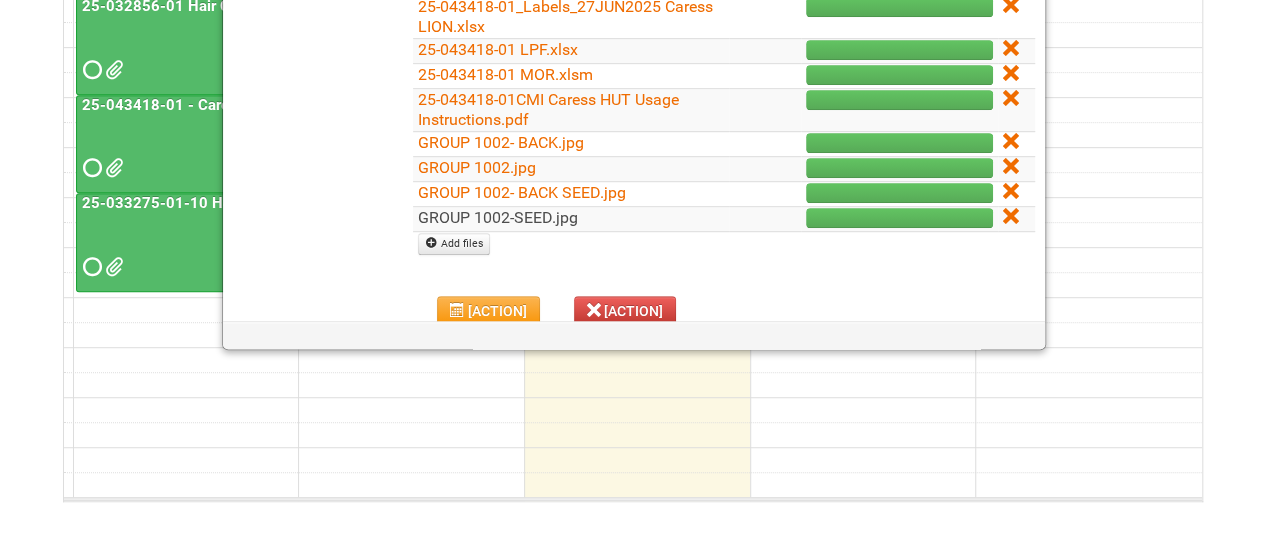 click on "GROUP 1002-SEED.jpg" at bounding box center (498, 217) 